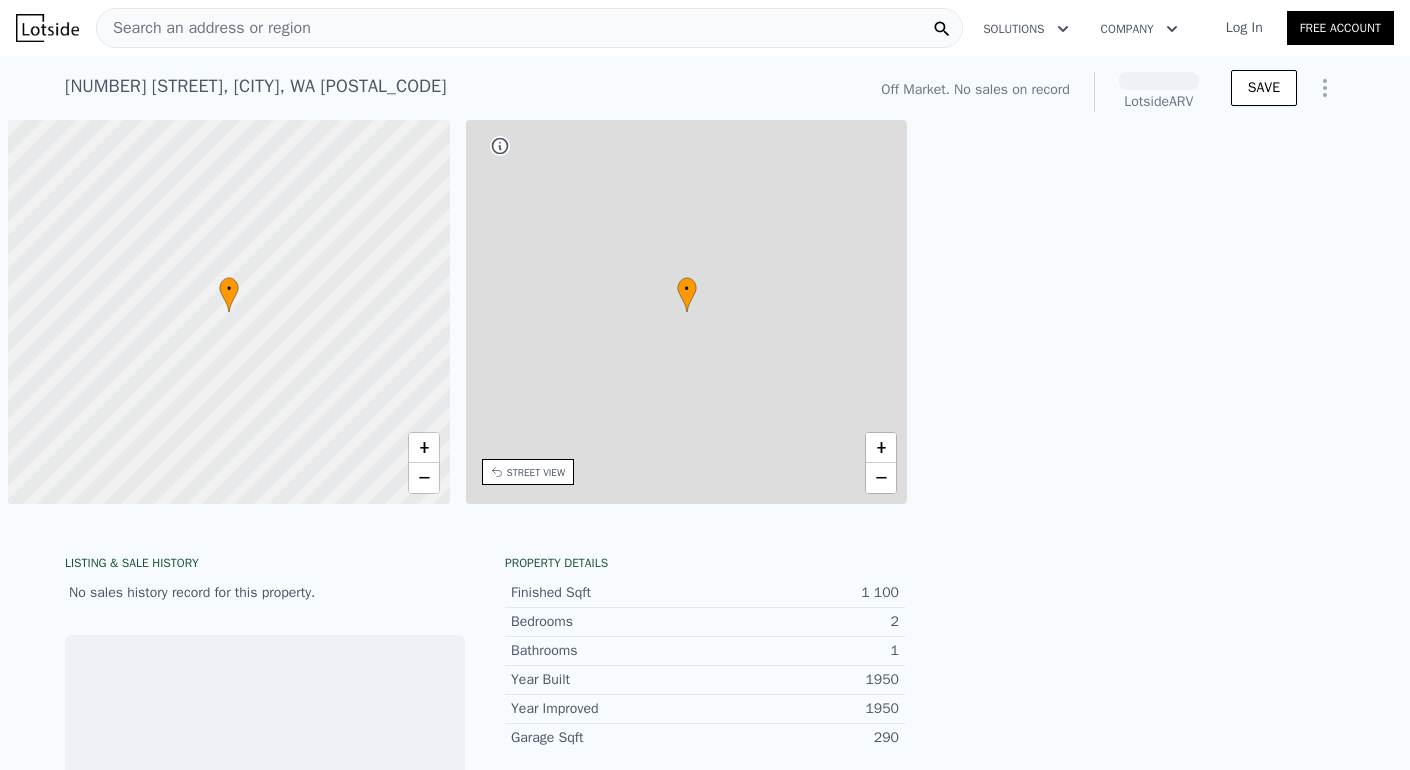 scroll, scrollTop: 0, scrollLeft: 0, axis: both 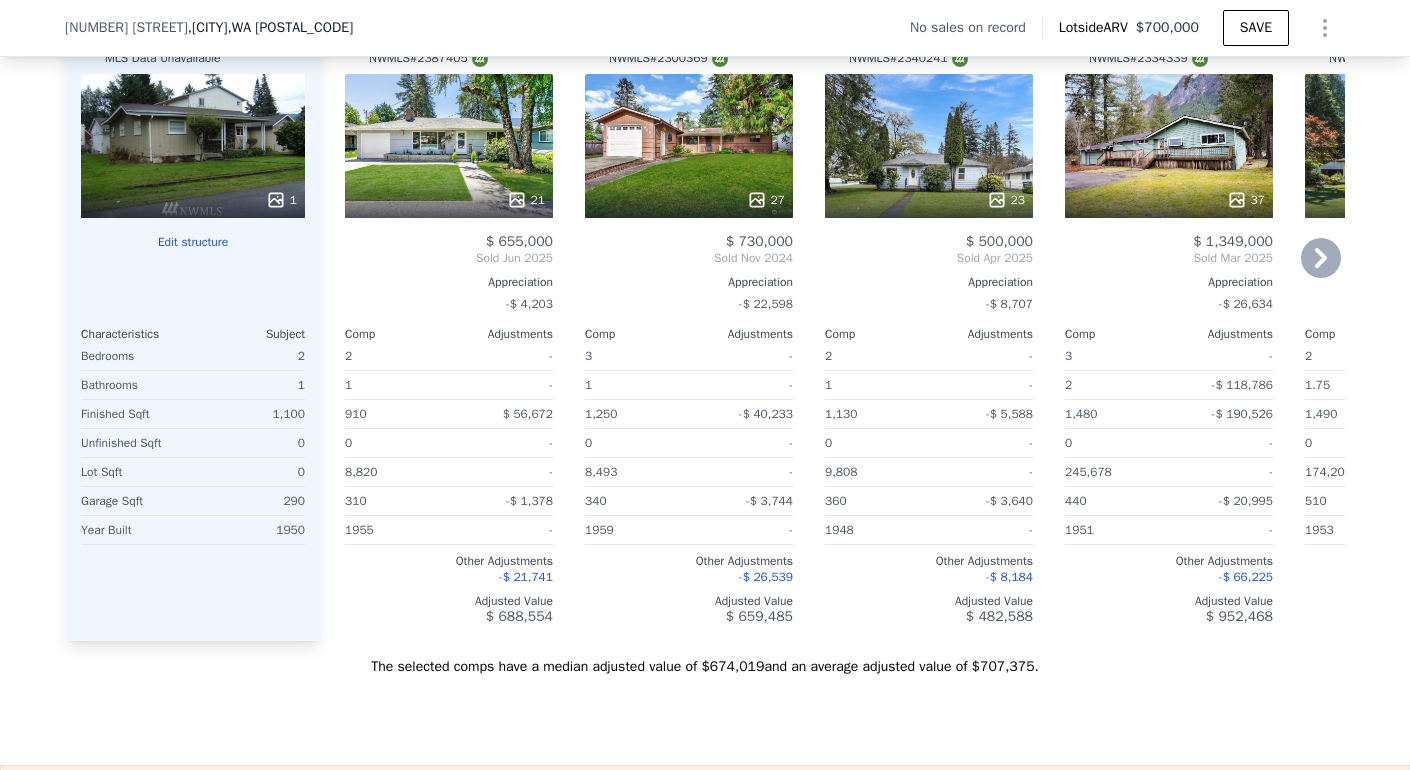 click on "[NUMBER] [STREET] [STREET_SUFFIX]" at bounding box center (421, 42) 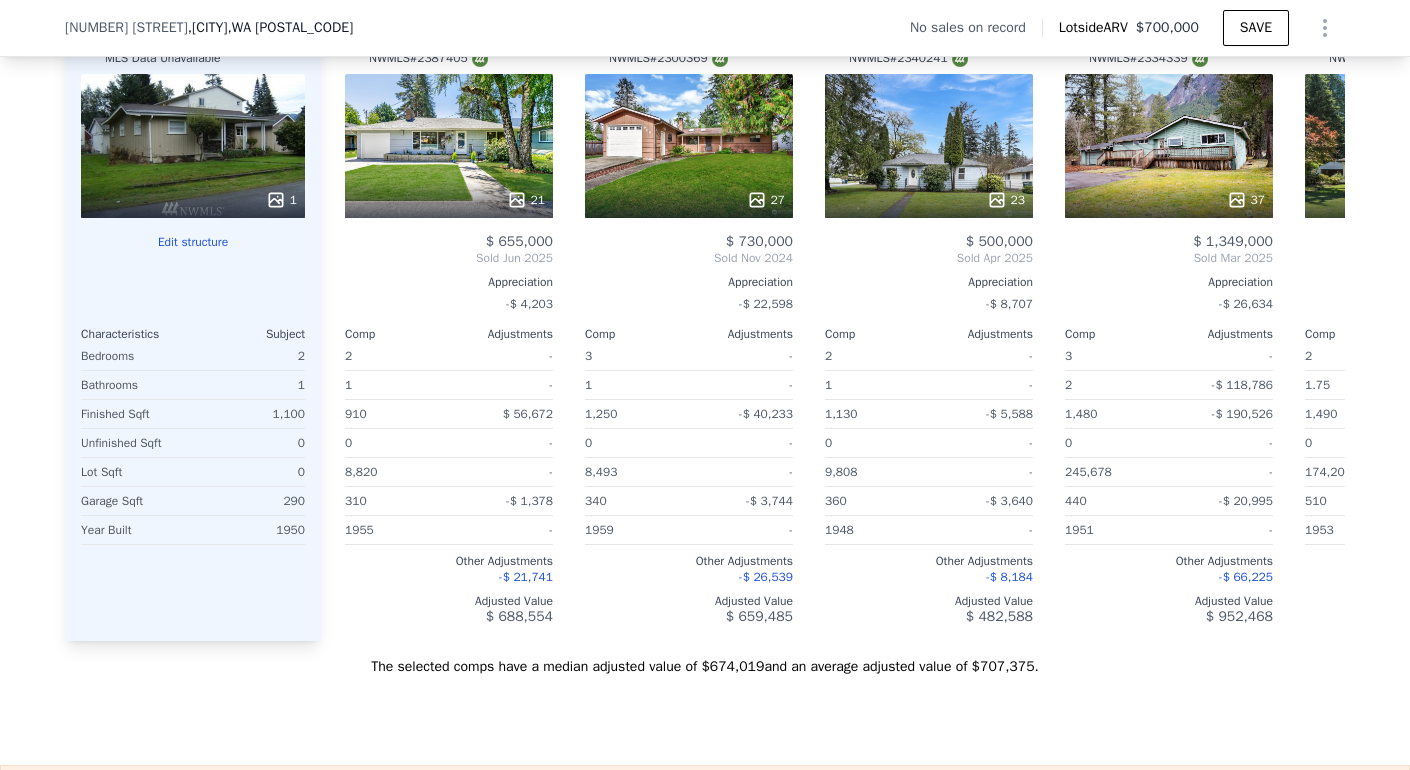 click on "204 Janet Ave N ,  North Bend ,  WA   98045 No sales on record Lotside  ARV $700,000 SAVE" at bounding box center (705, 28) 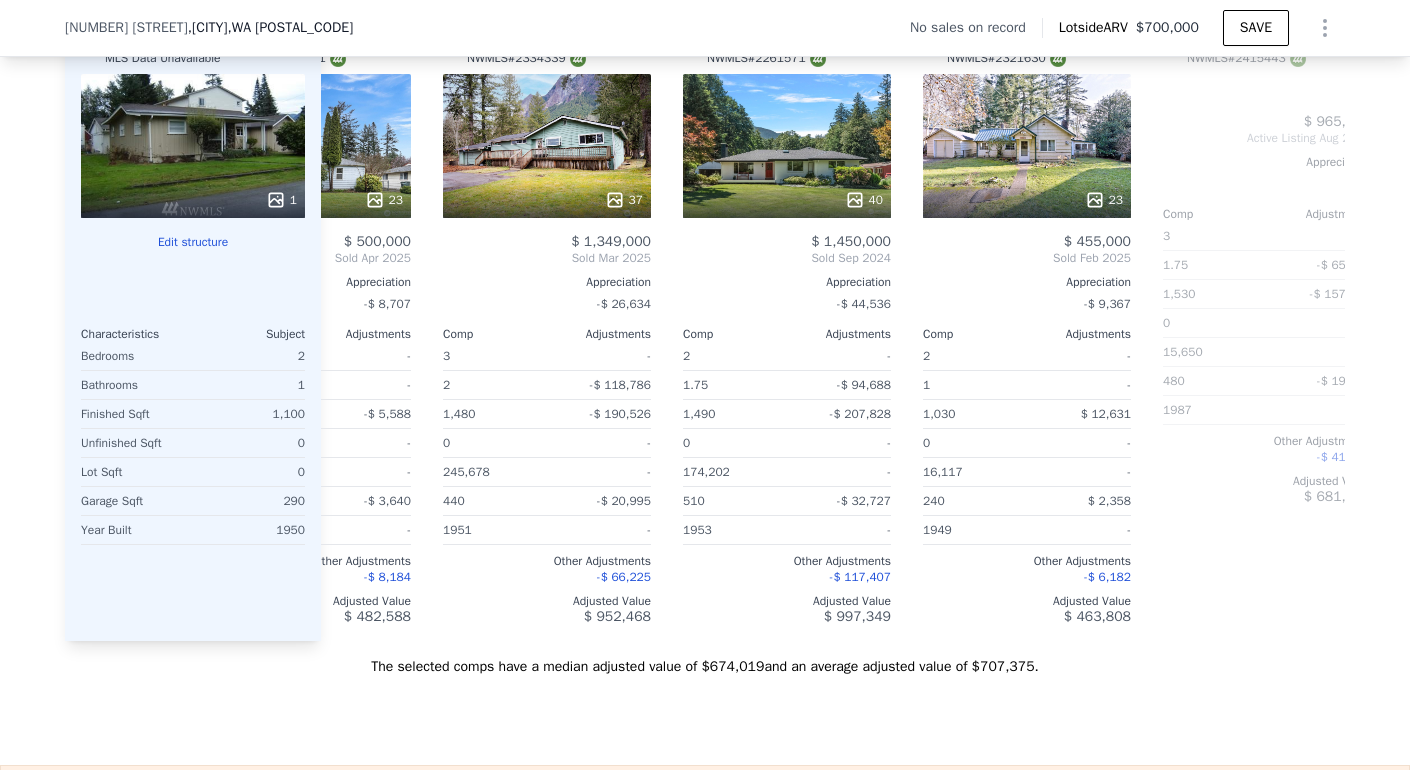 scroll, scrollTop: 0, scrollLeft: 704, axis: horizontal 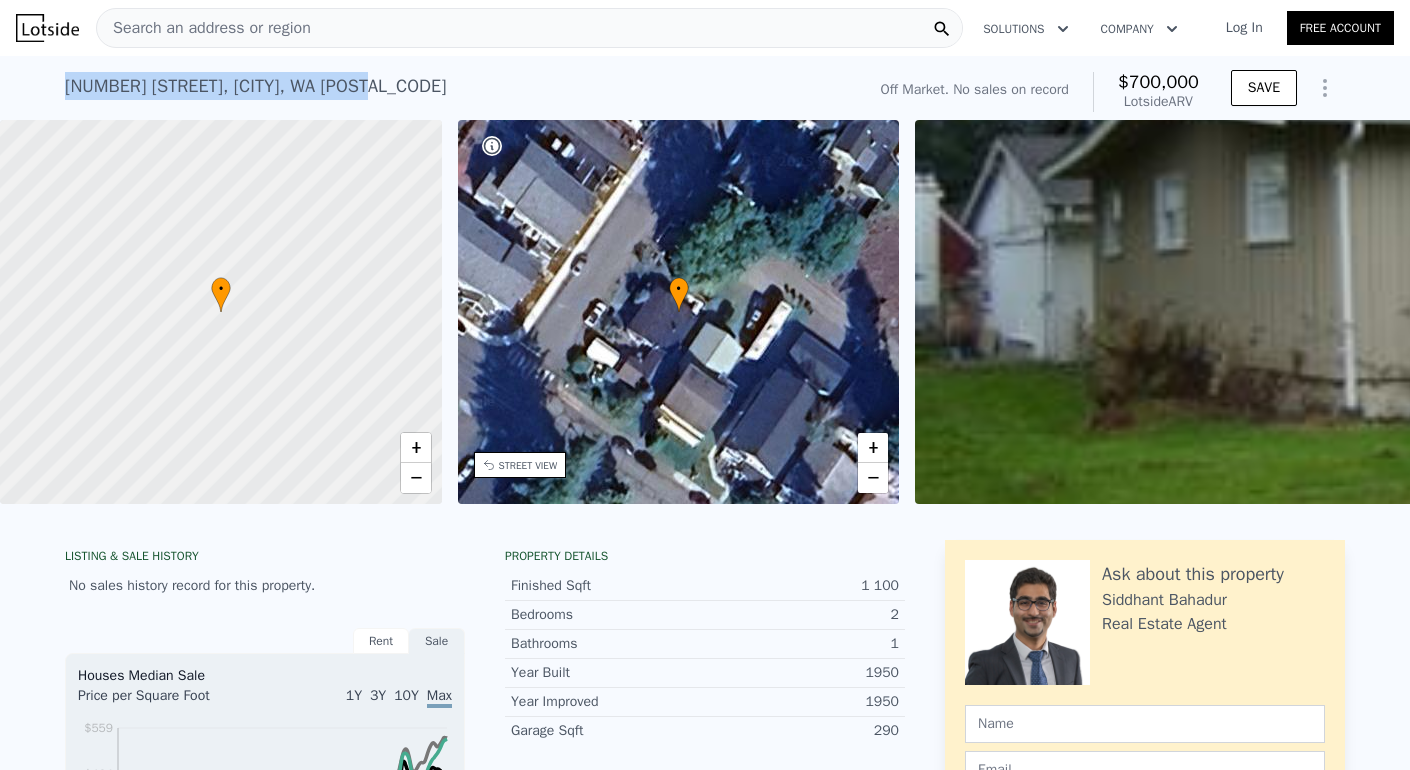 drag, startPoint x: 419, startPoint y: 83, endPoint x: 56, endPoint y: 74, distance: 363.11154 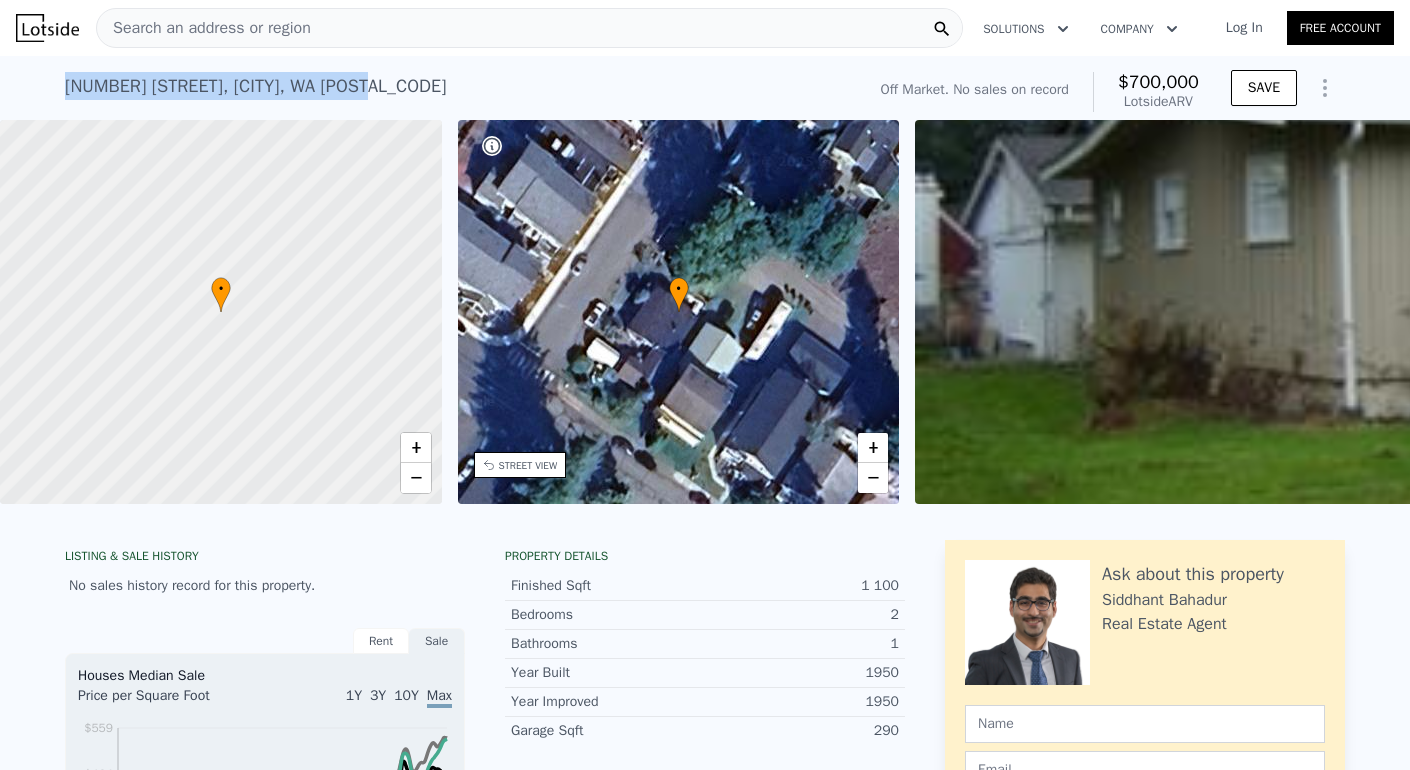 copy on "204 Janet Ave N ,   North Bend ,   WA   98045" 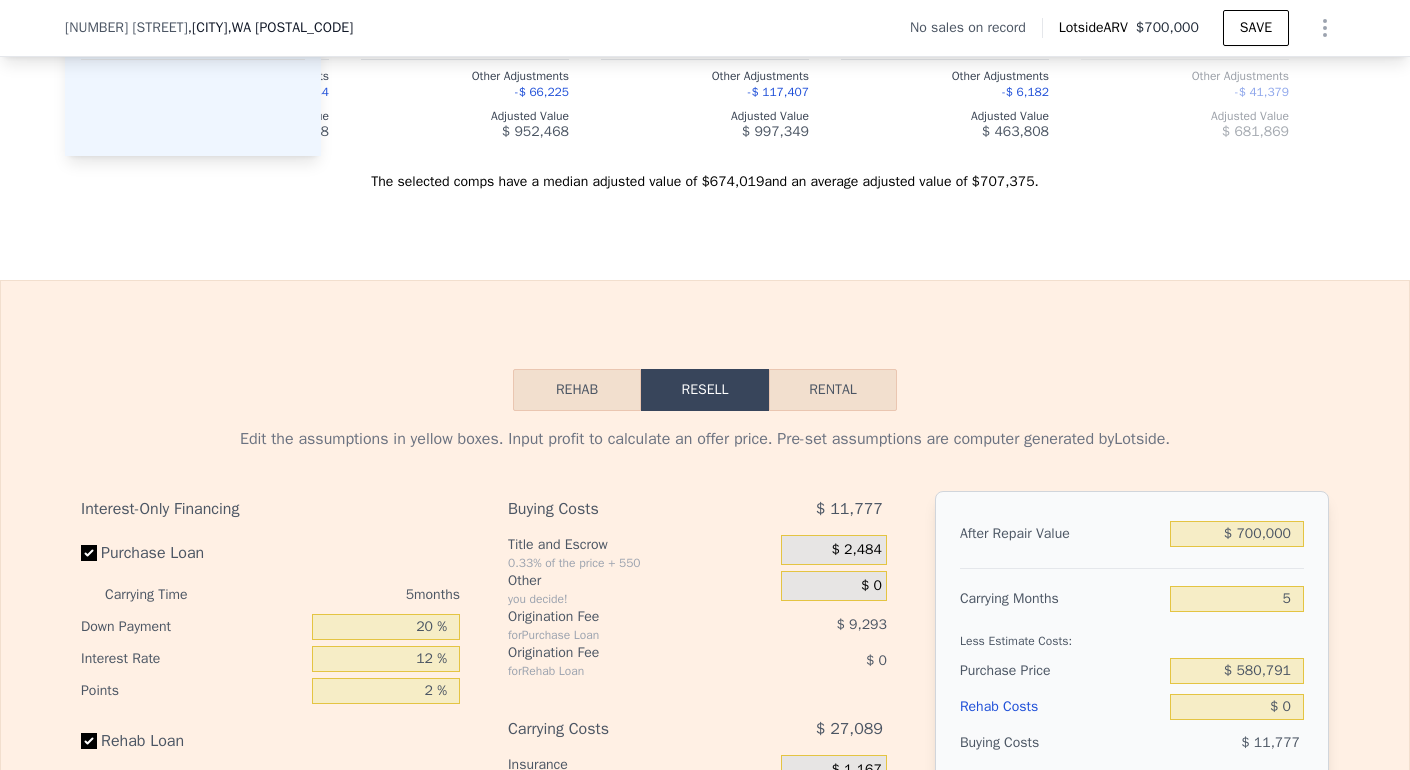 scroll, scrollTop: 2778, scrollLeft: 0, axis: vertical 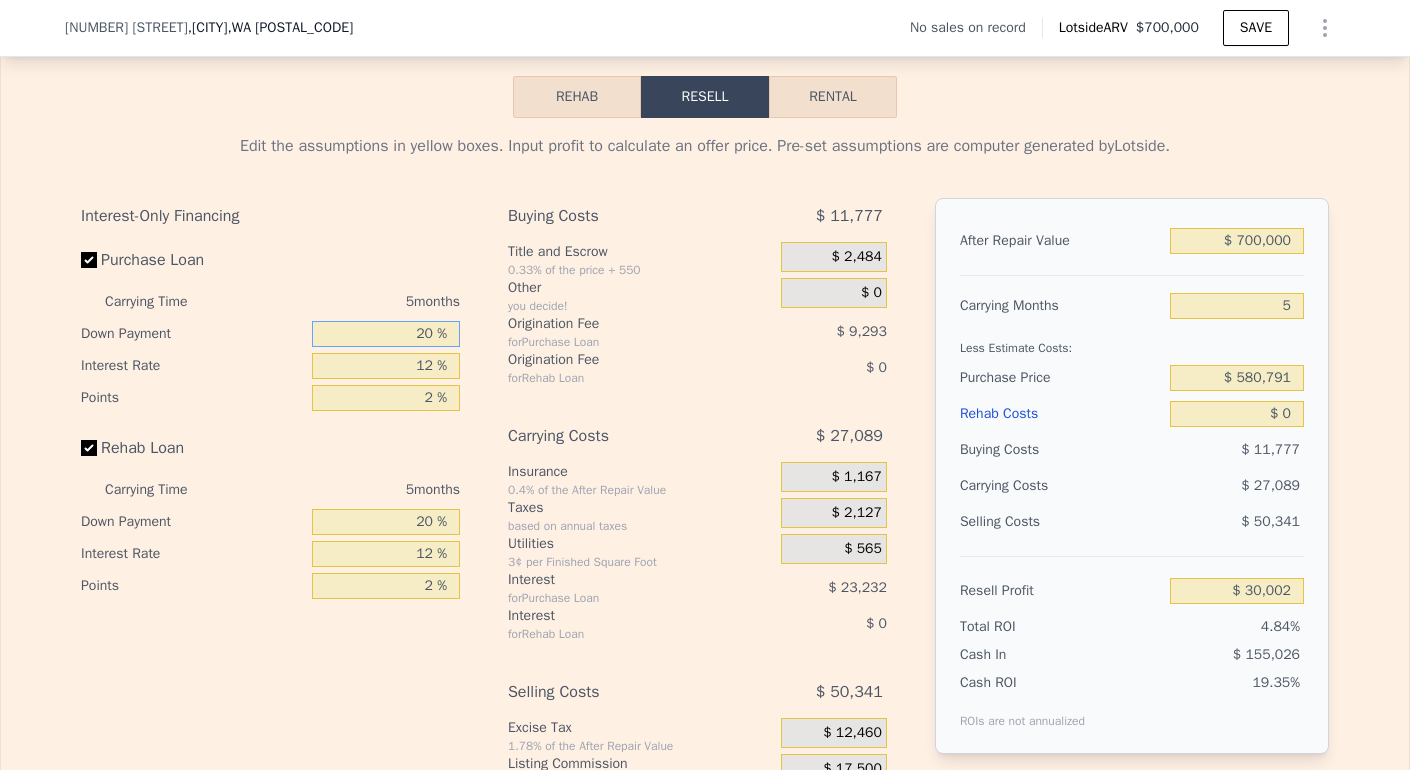 click on "20 %" at bounding box center (386, 334) 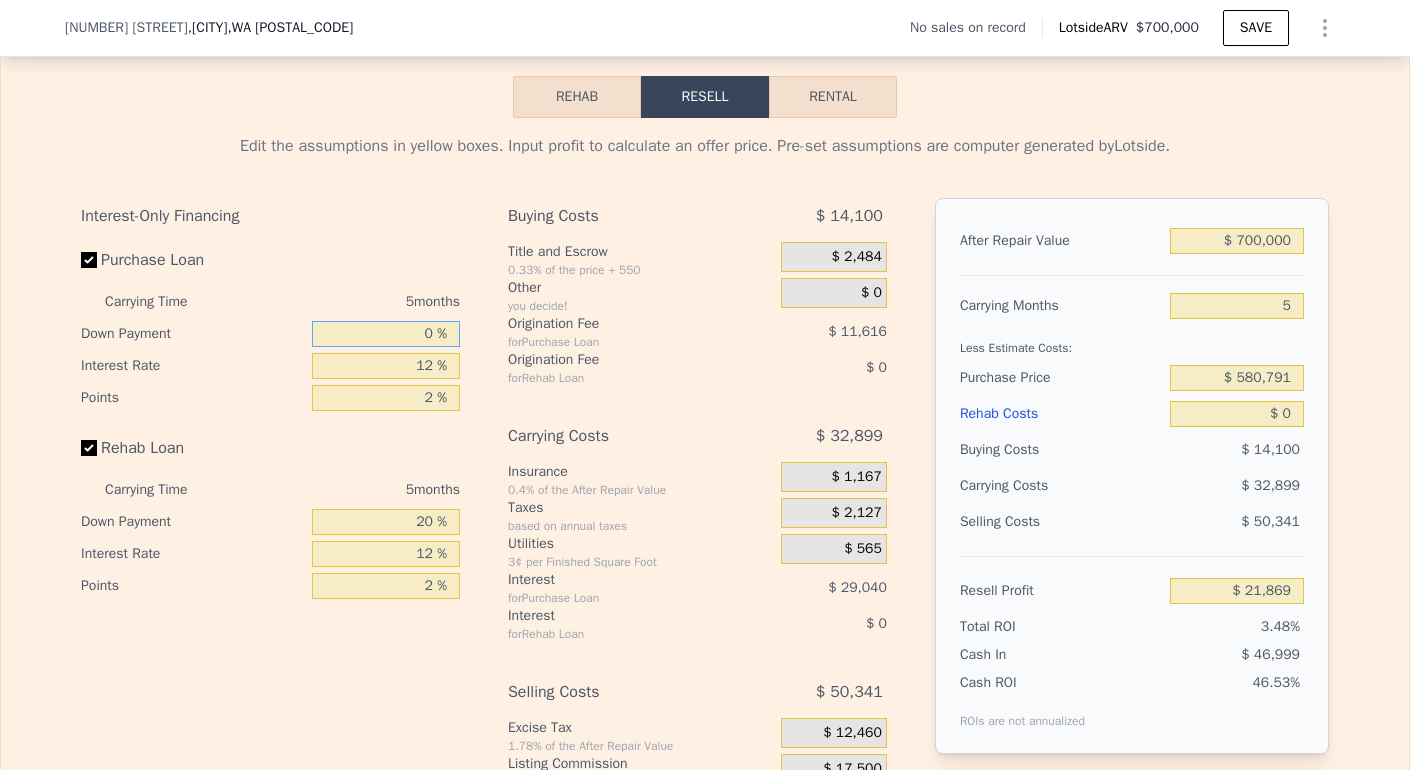 type on "$ 21,869" 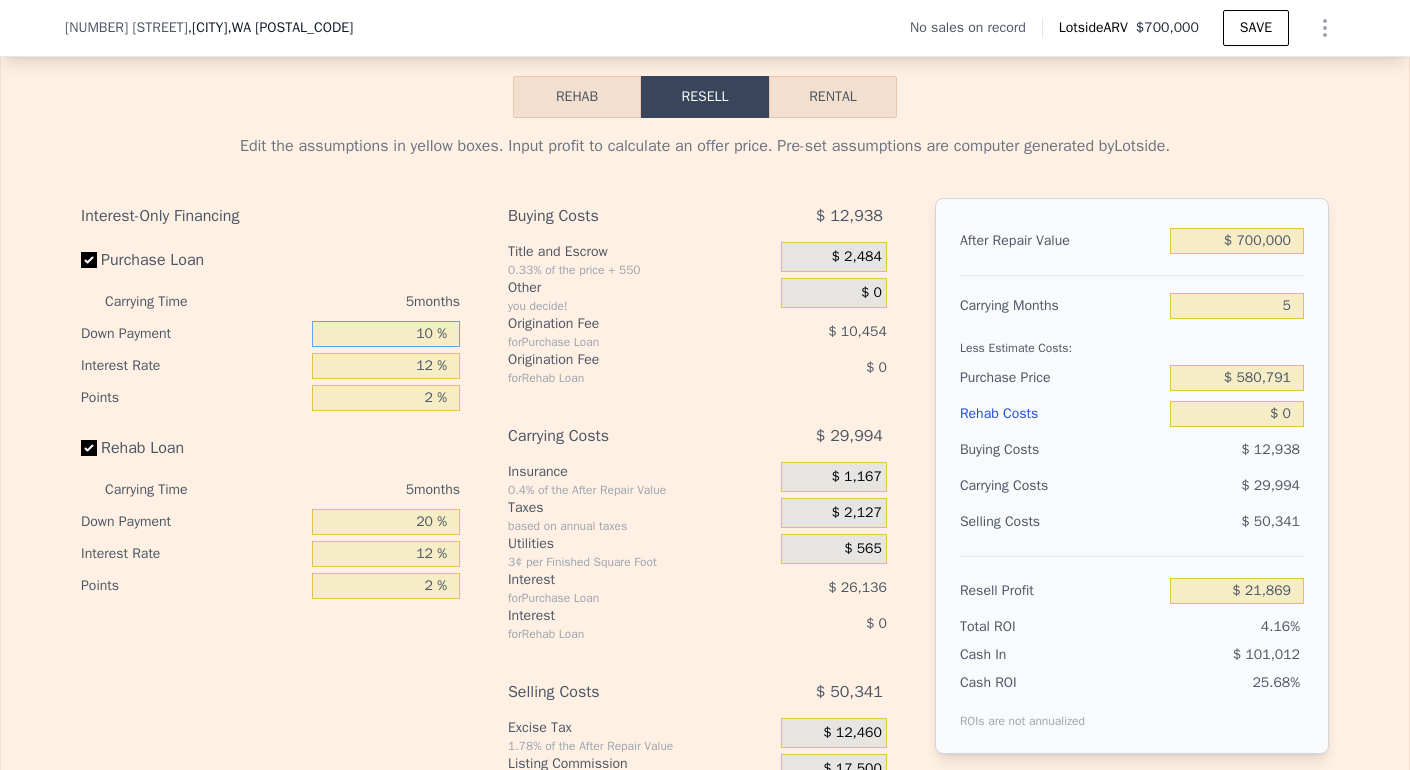 type on "$ 25,936" 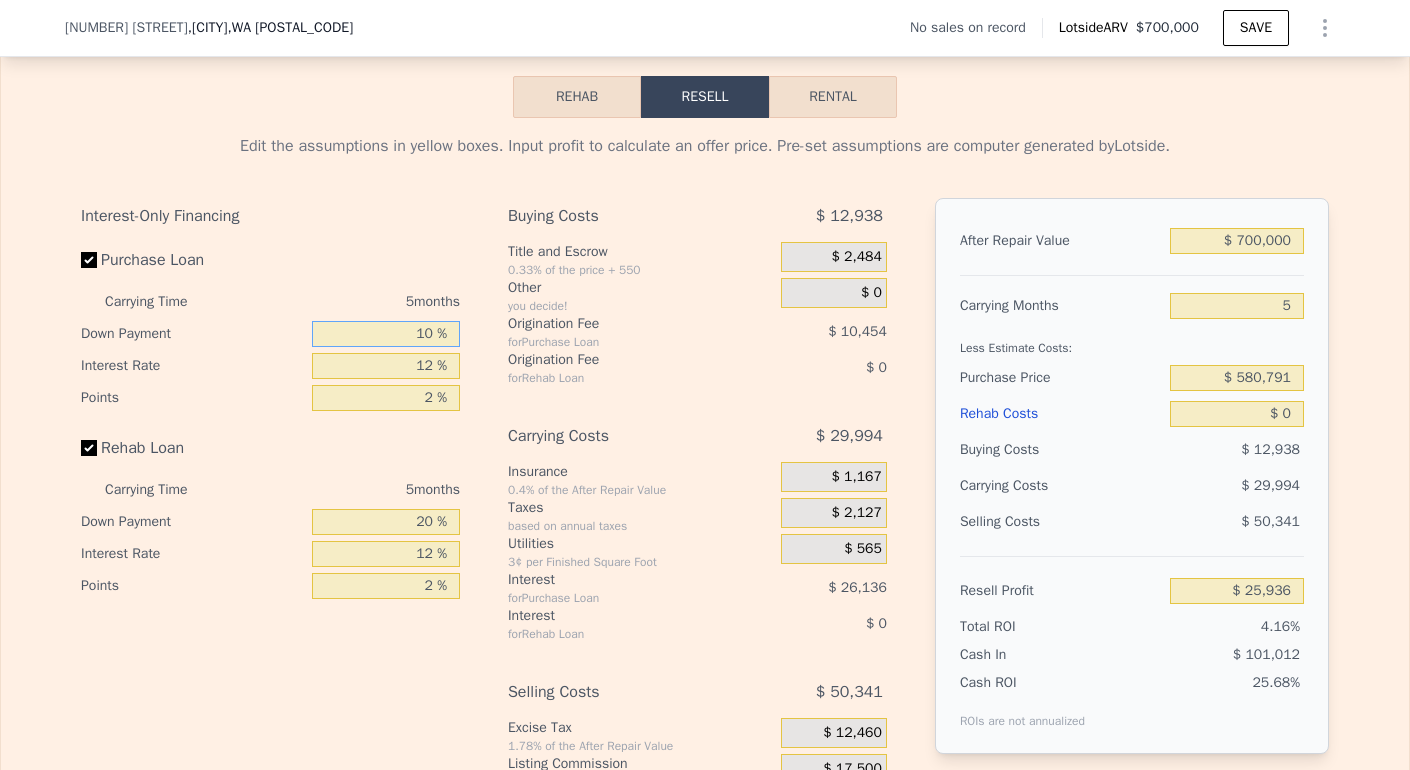 type on "10 %" 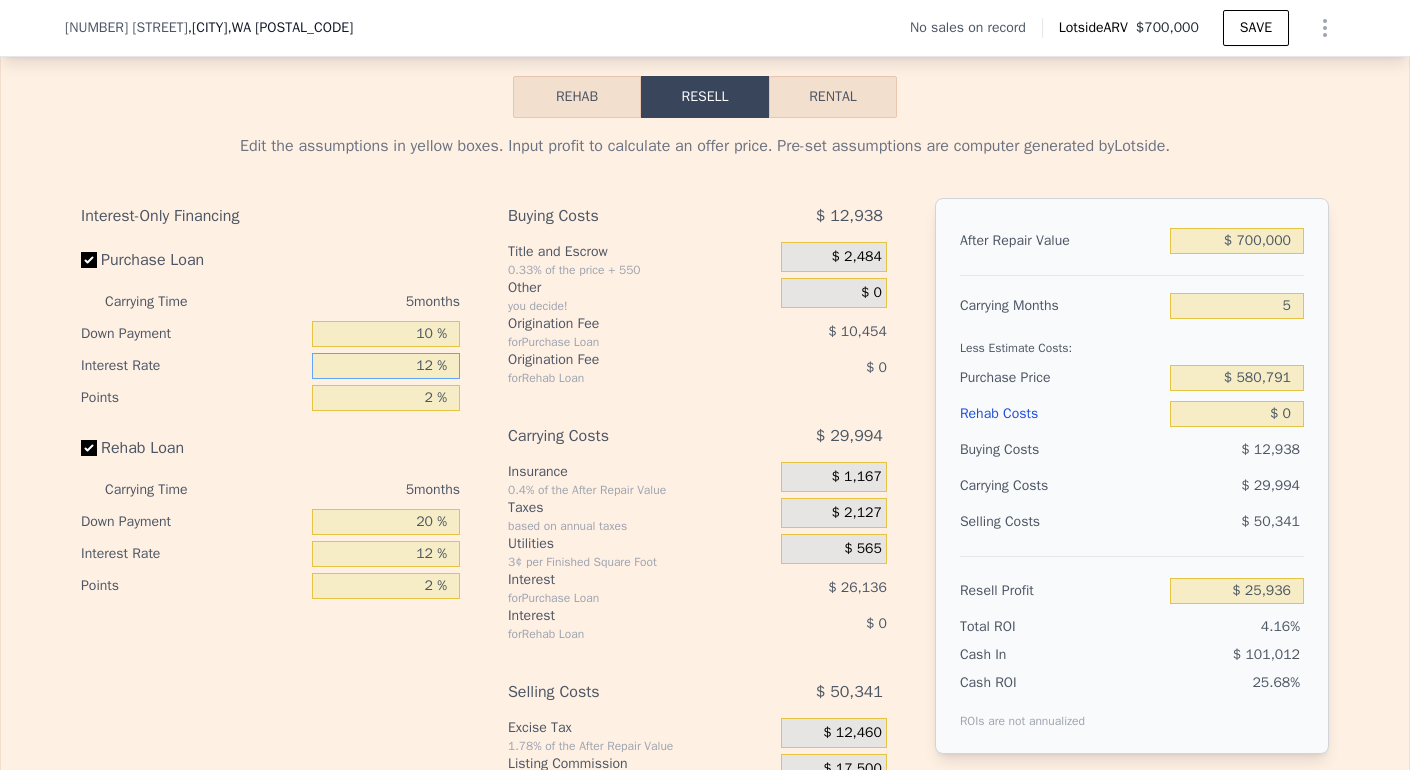 click on "12 %" at bounding box center [386, 366] 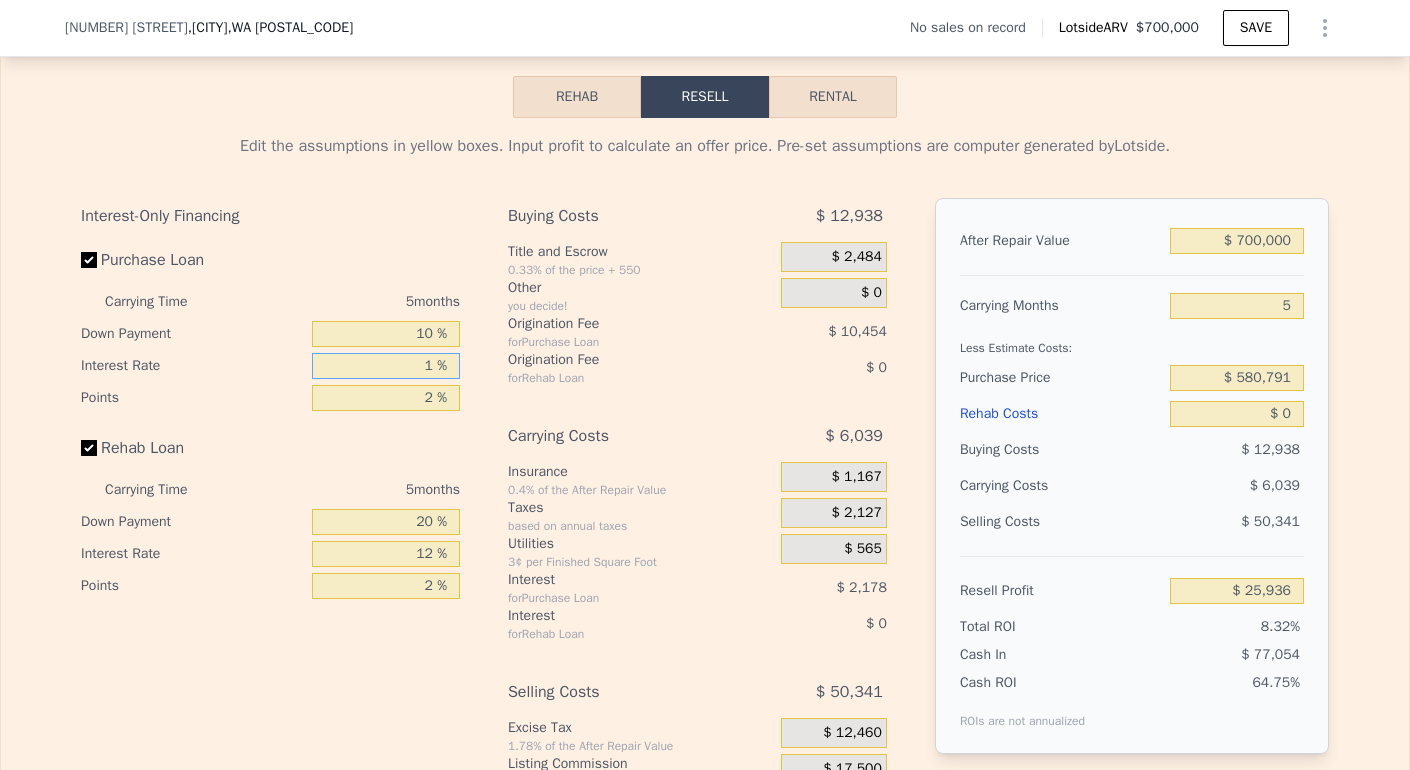 type on "$ 49,891" 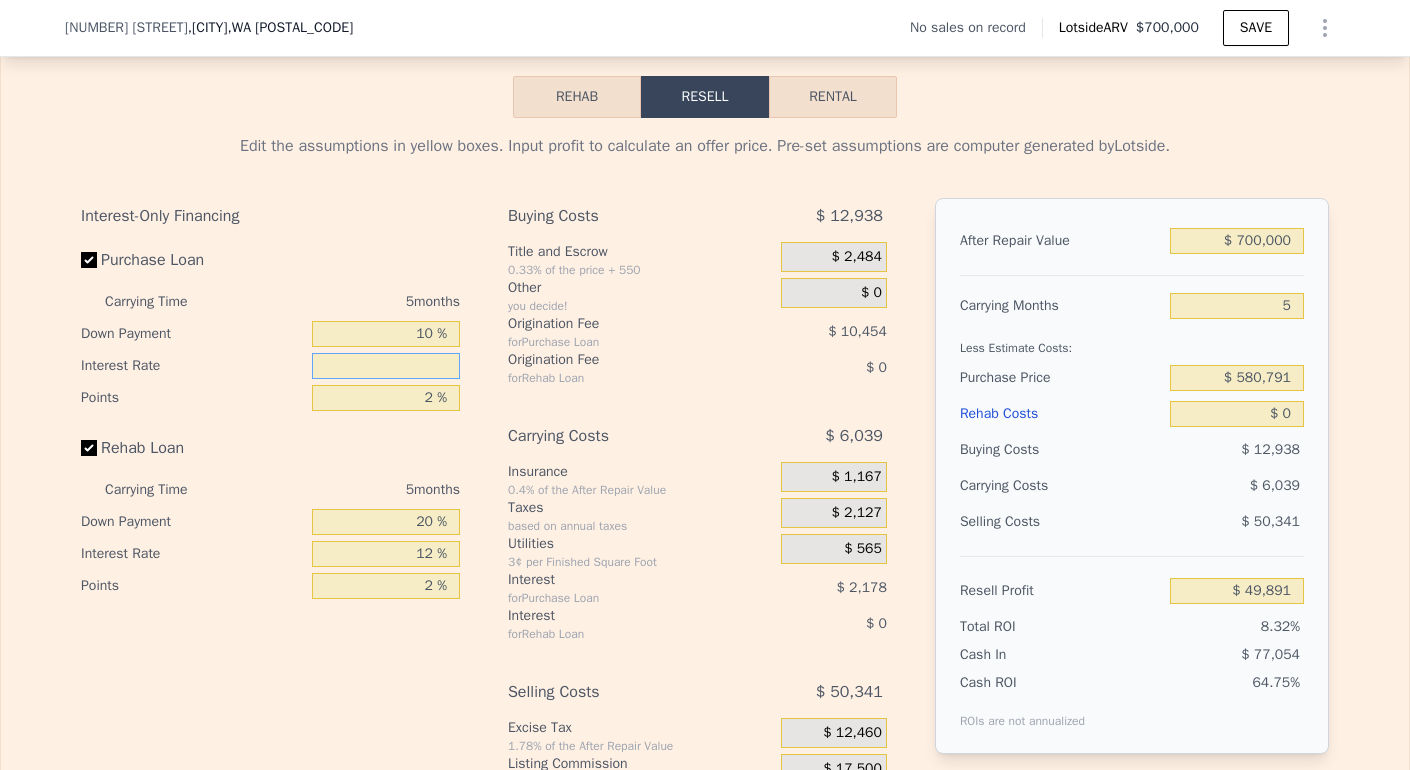 type on "9 %" 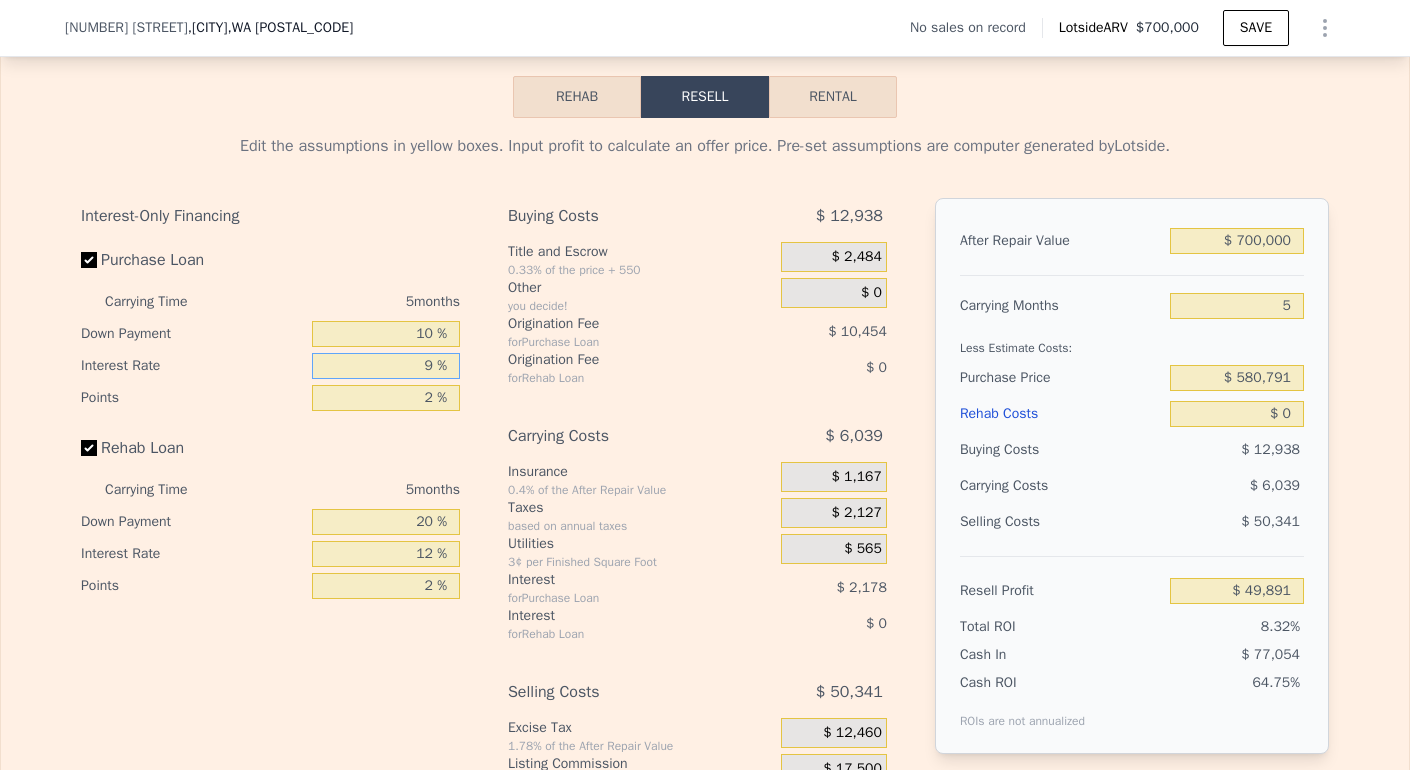 type on "$ 32,471" 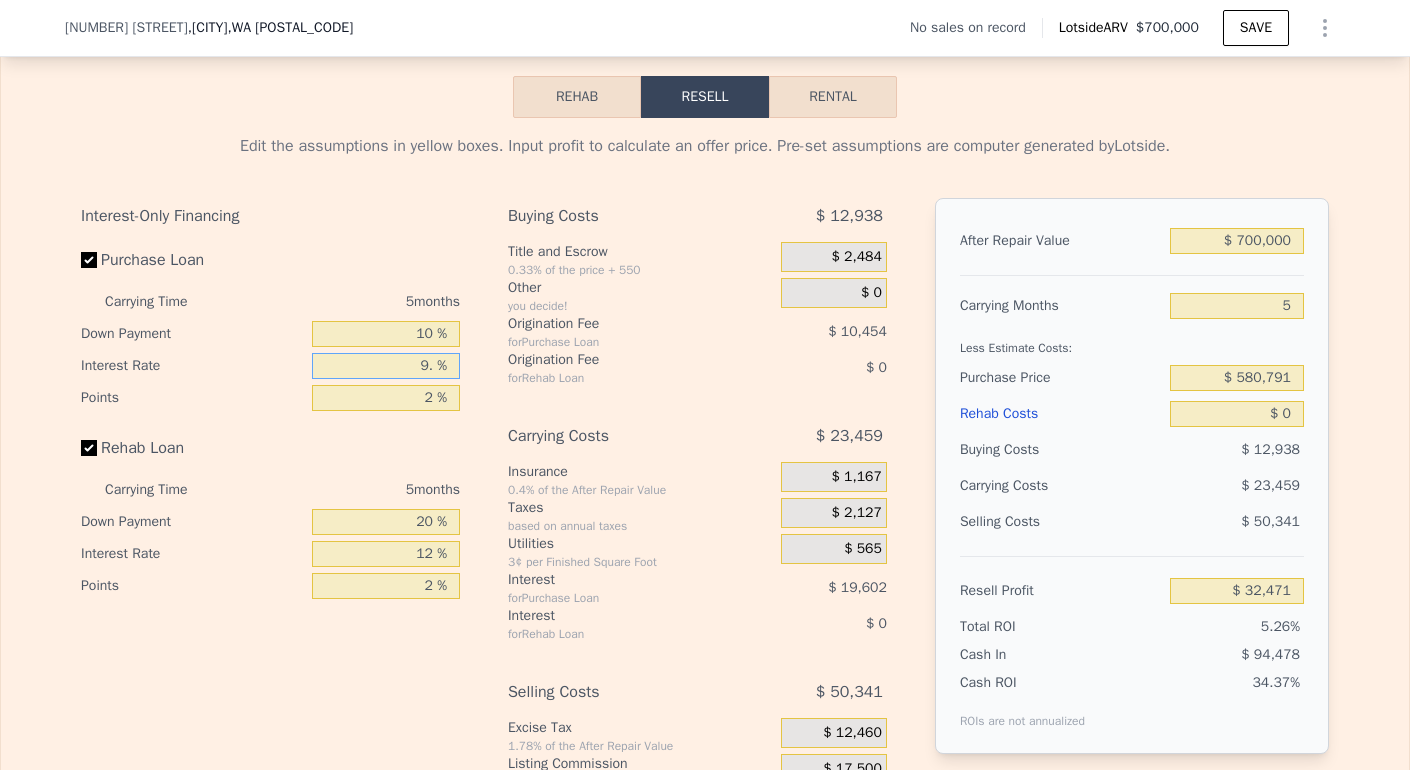 type on "9.5 %" 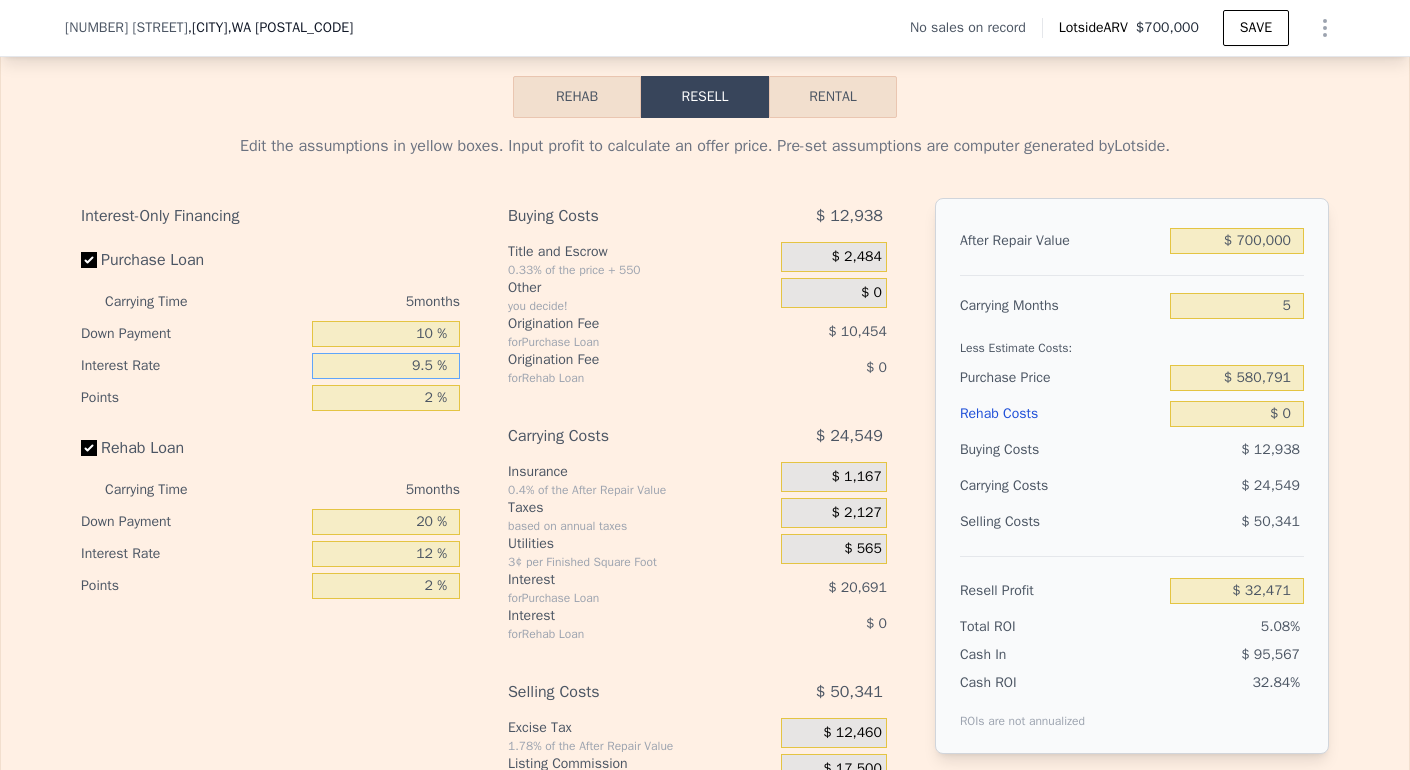 type on "$ 31,381" 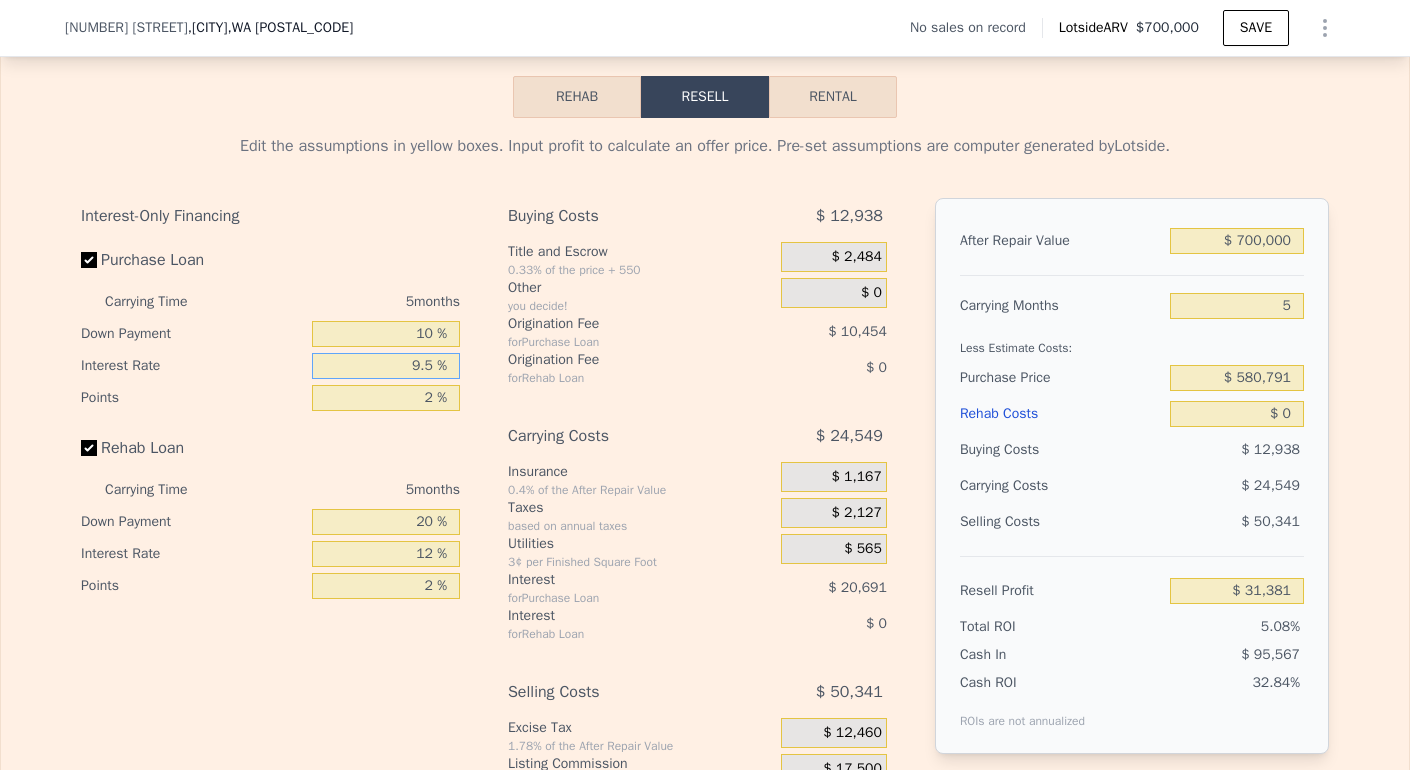 type on "9.5 %" 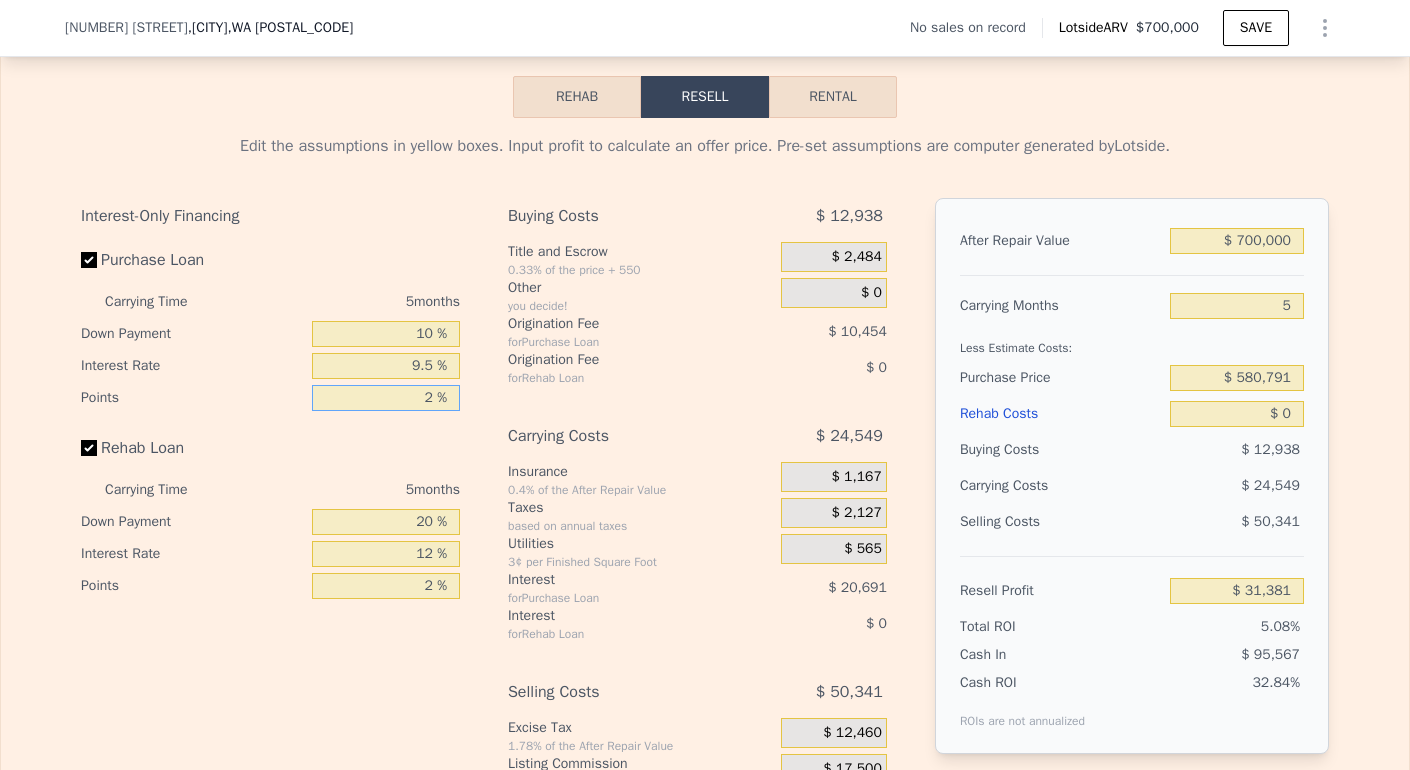 click on "2 %" at bounding box center [386, 398] 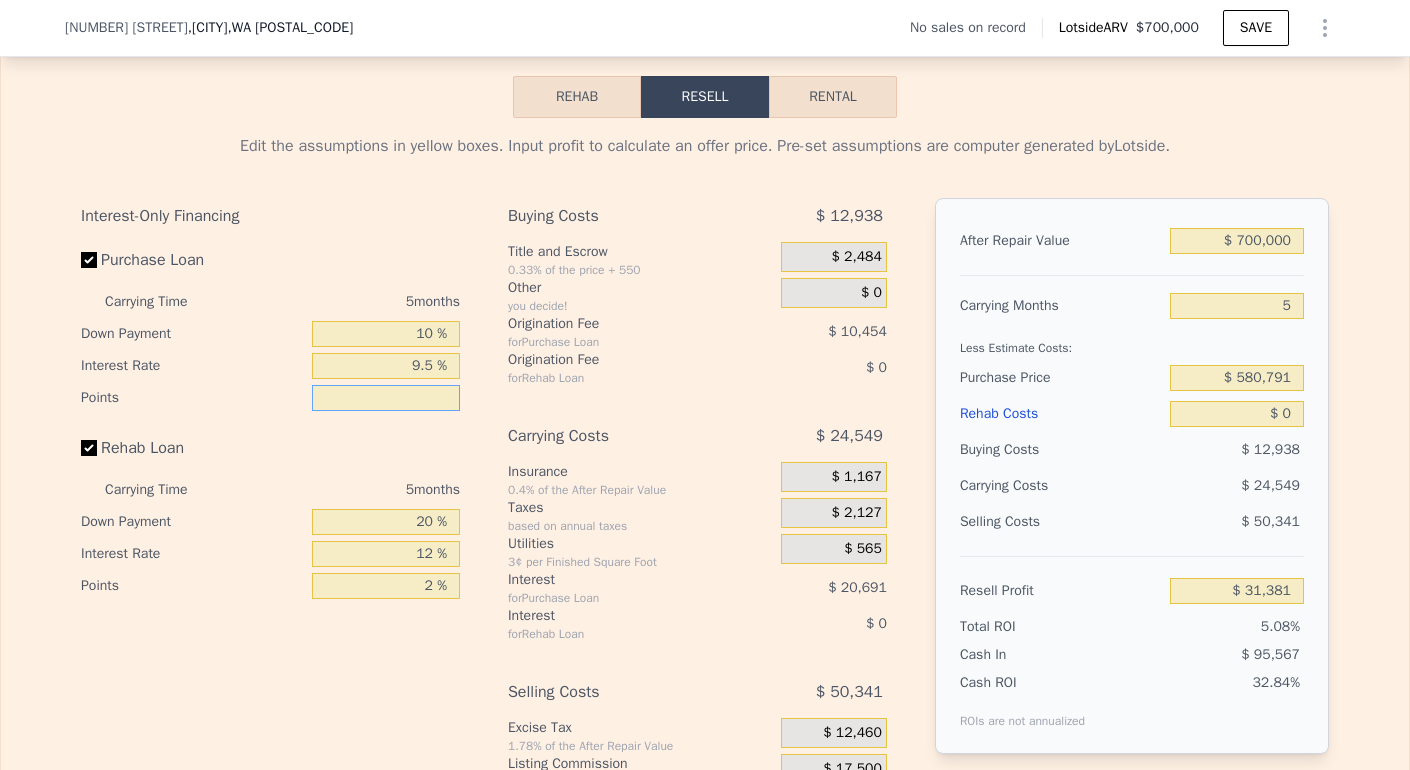 type on "1 %" 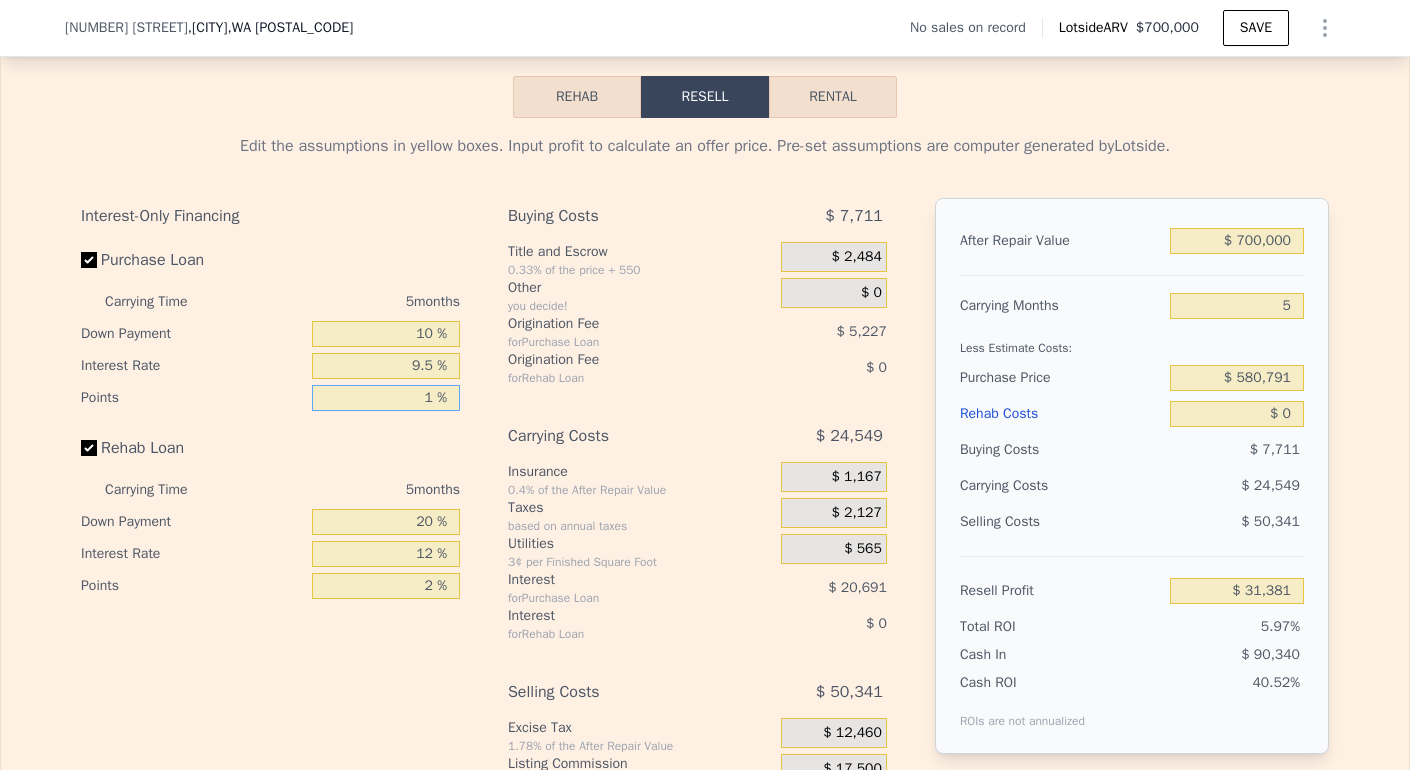 type on "$ 36,608" 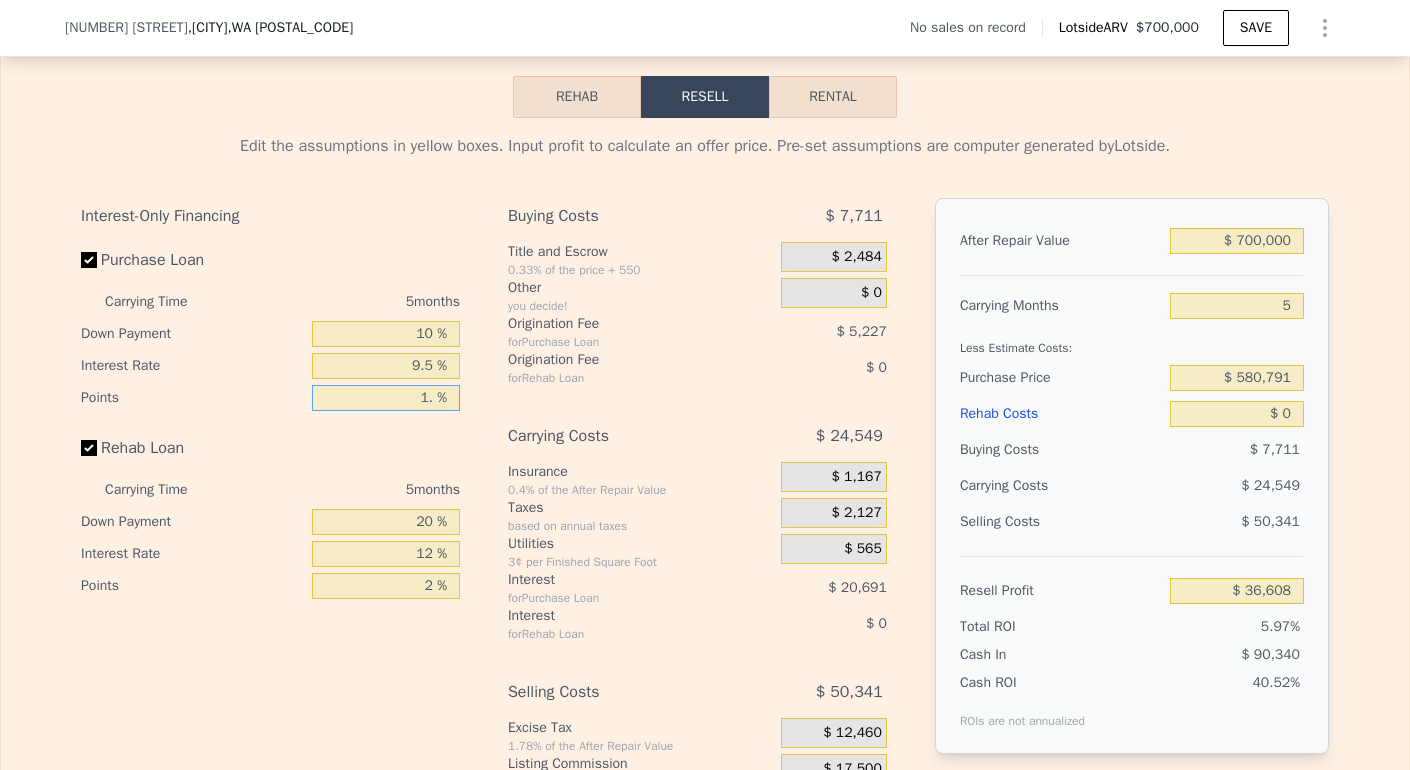 type on "1.5 %" 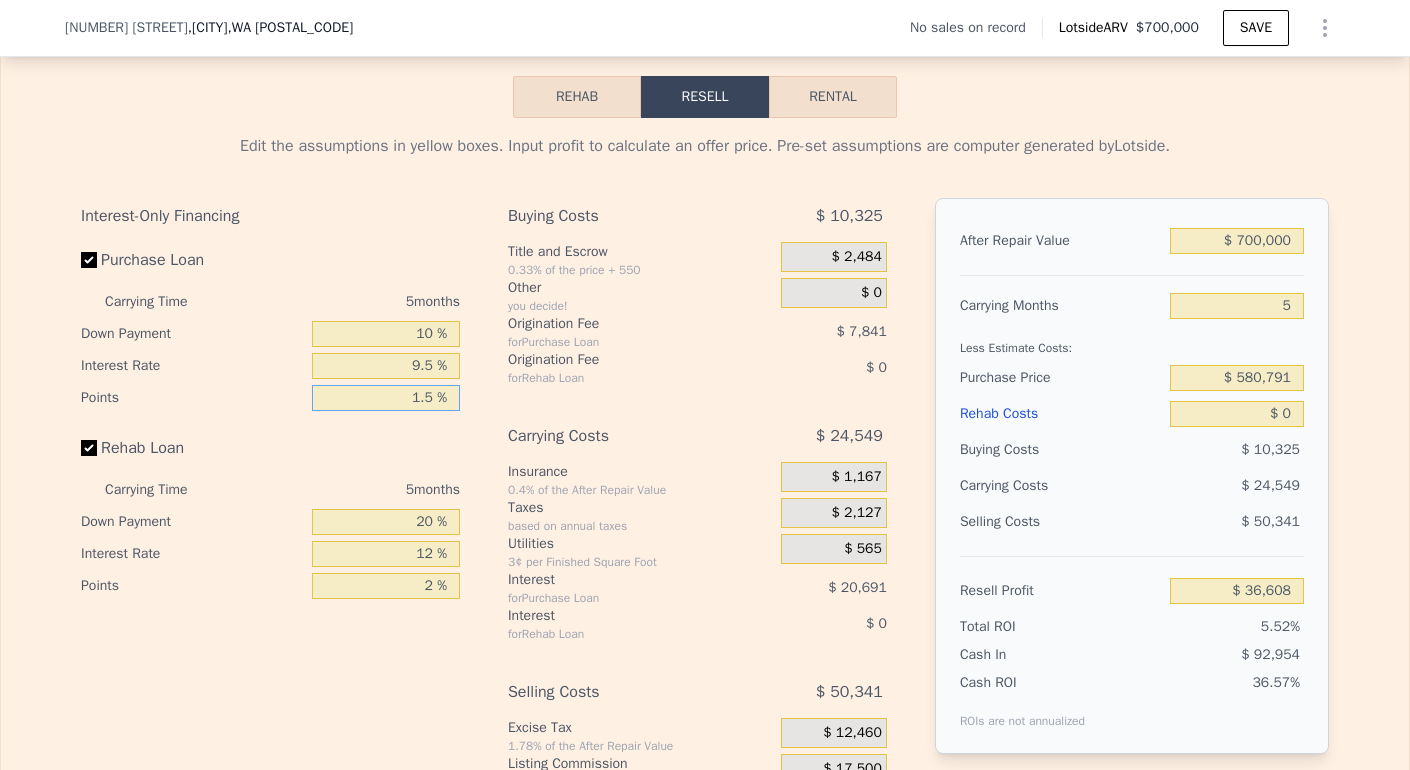 type on "$ 33,994" 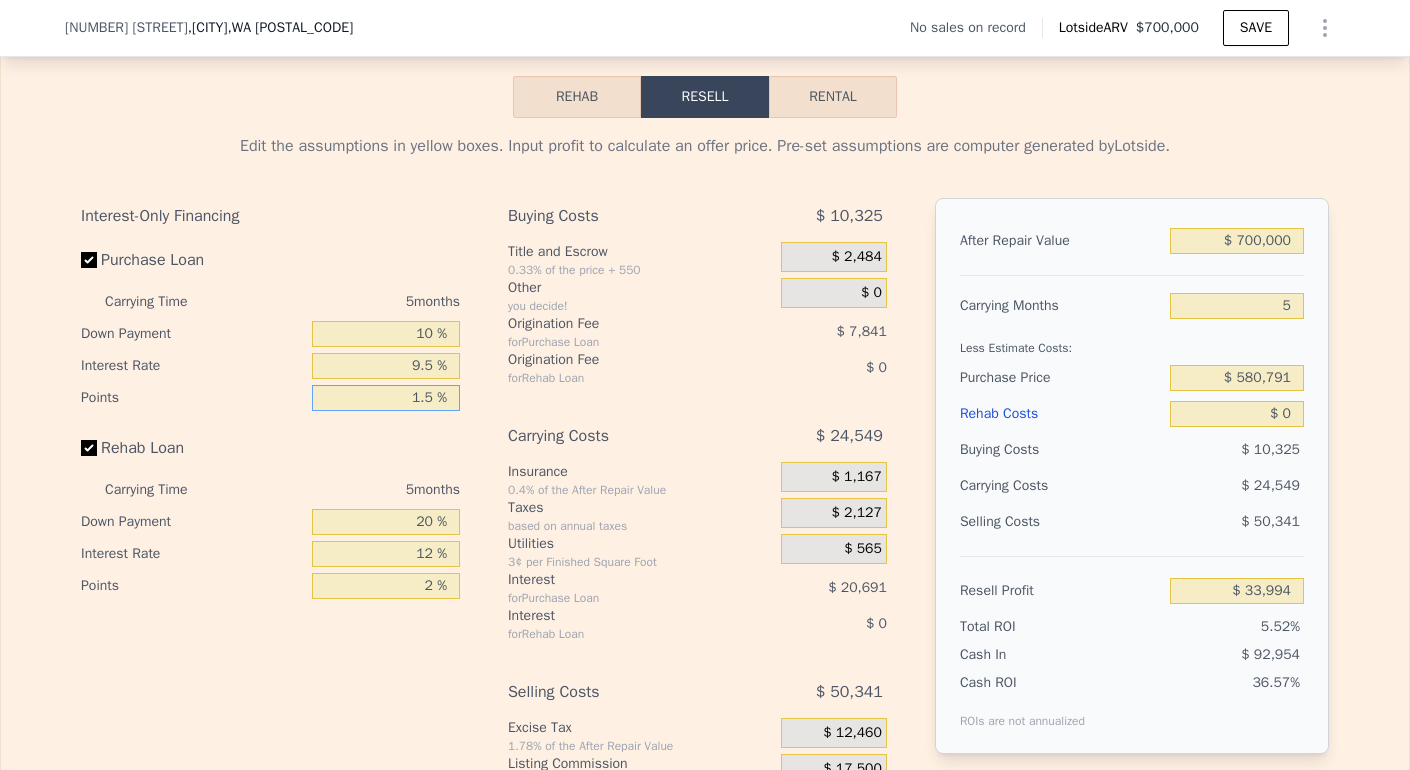 type on "1.5 %" 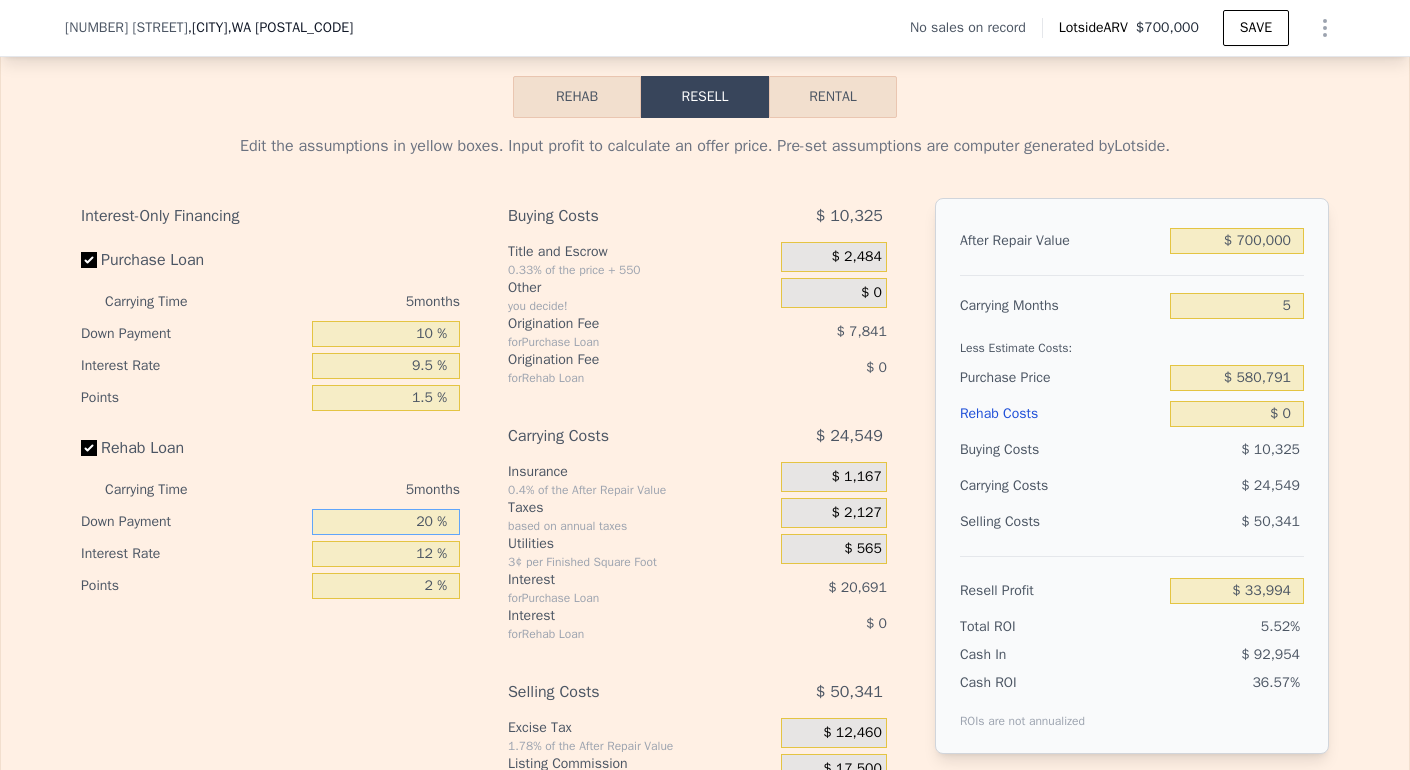 click on "20 %" at bounding box center (386, 522) 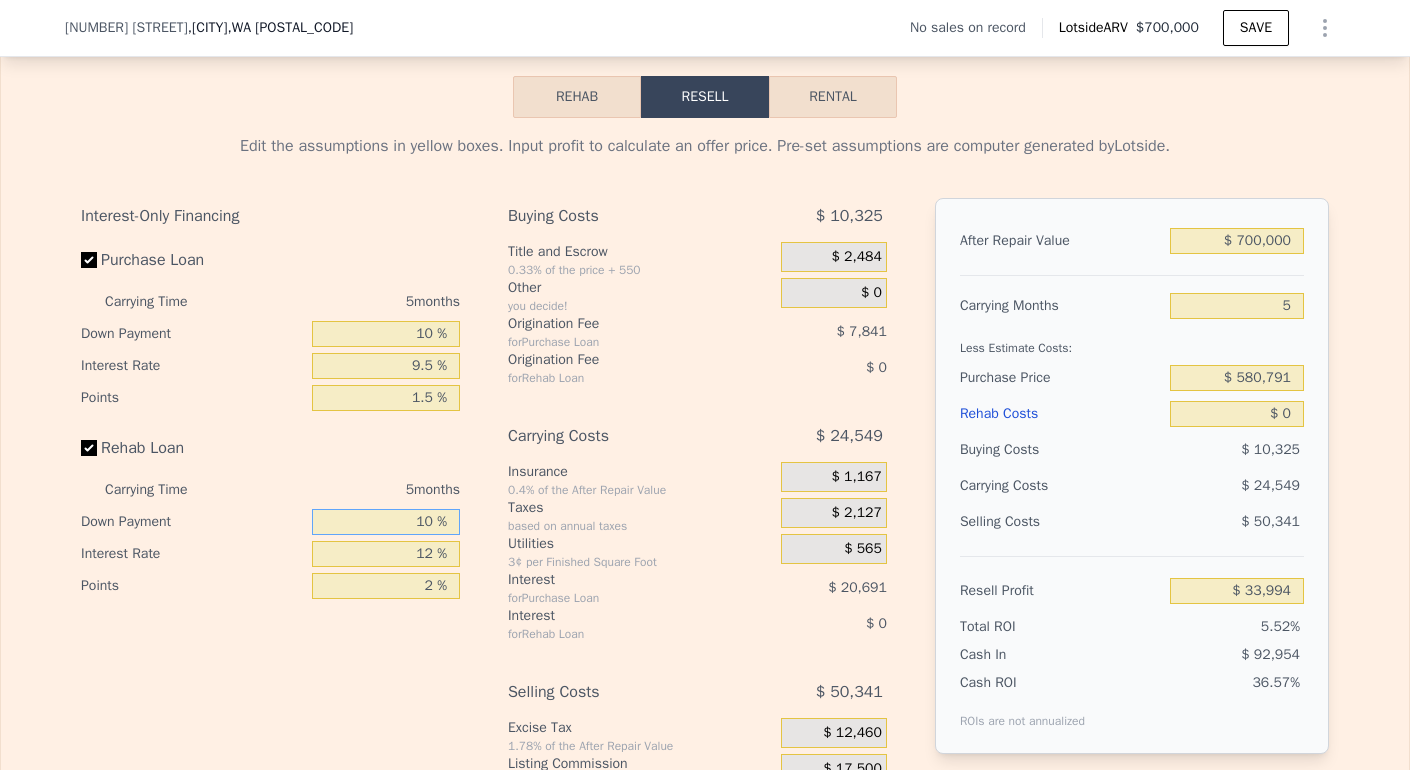 type on "10 %" 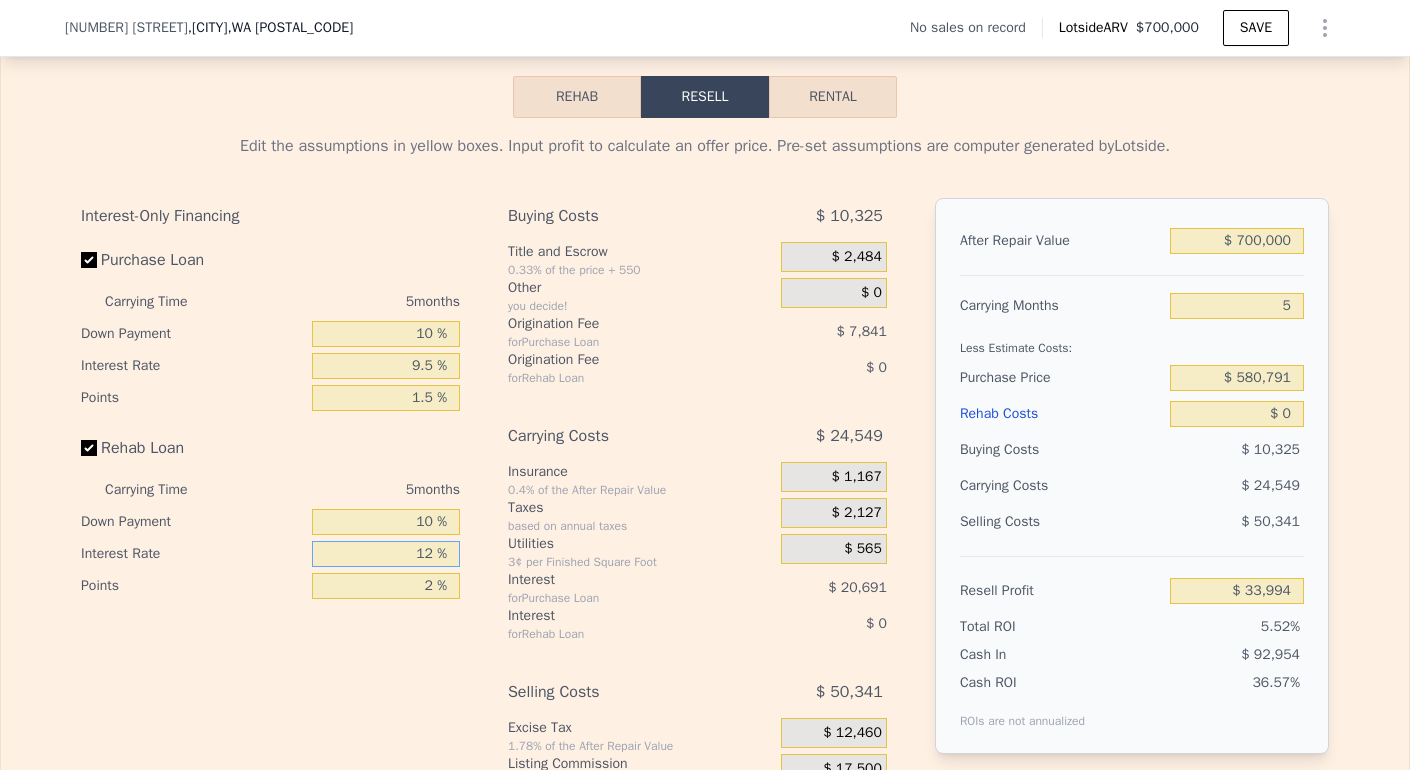 click on "12 %" at bounding box center (386, 554) 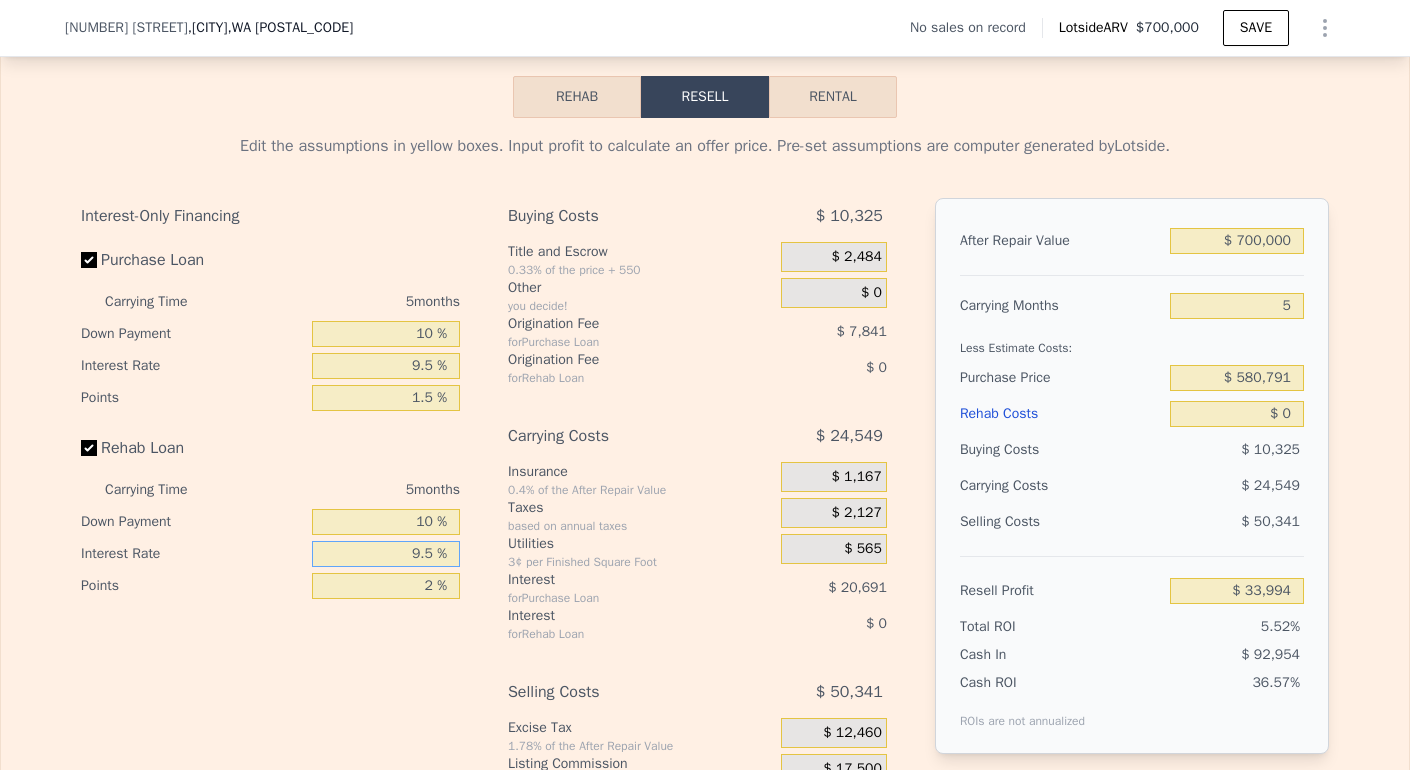 type on "9.5 %" 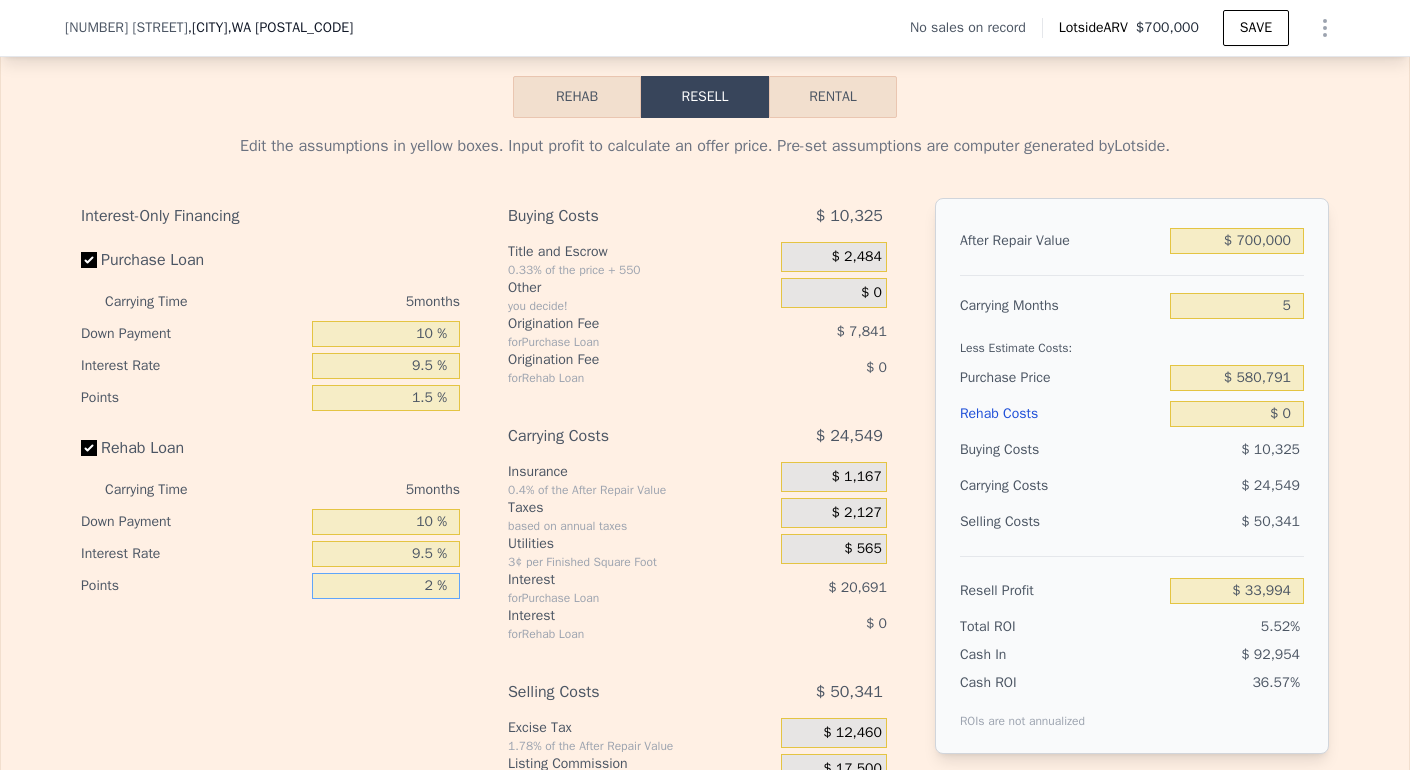 click on "2 %" at bounding box center (386, 586) 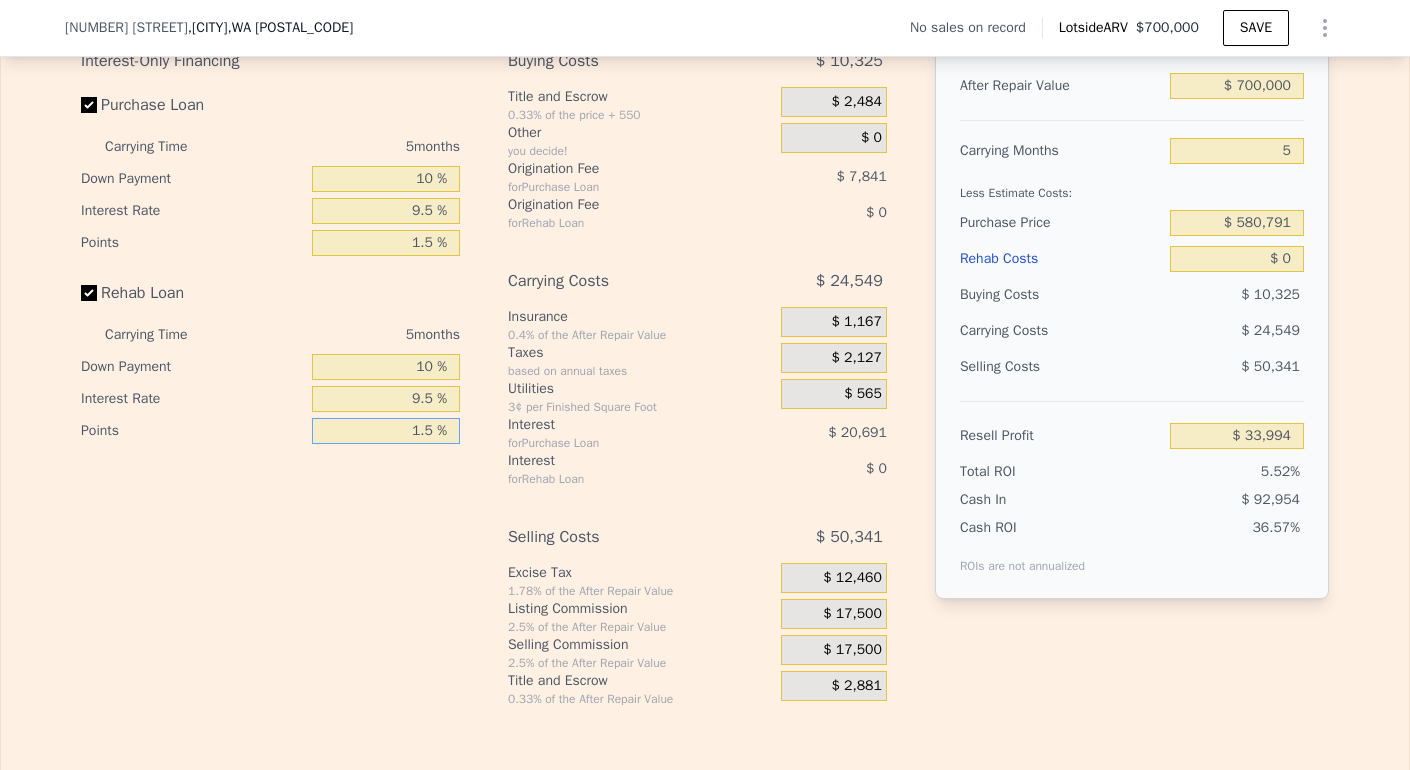 scroll, scrollTop: 2928, scrollLeft: 0, axis: vertical 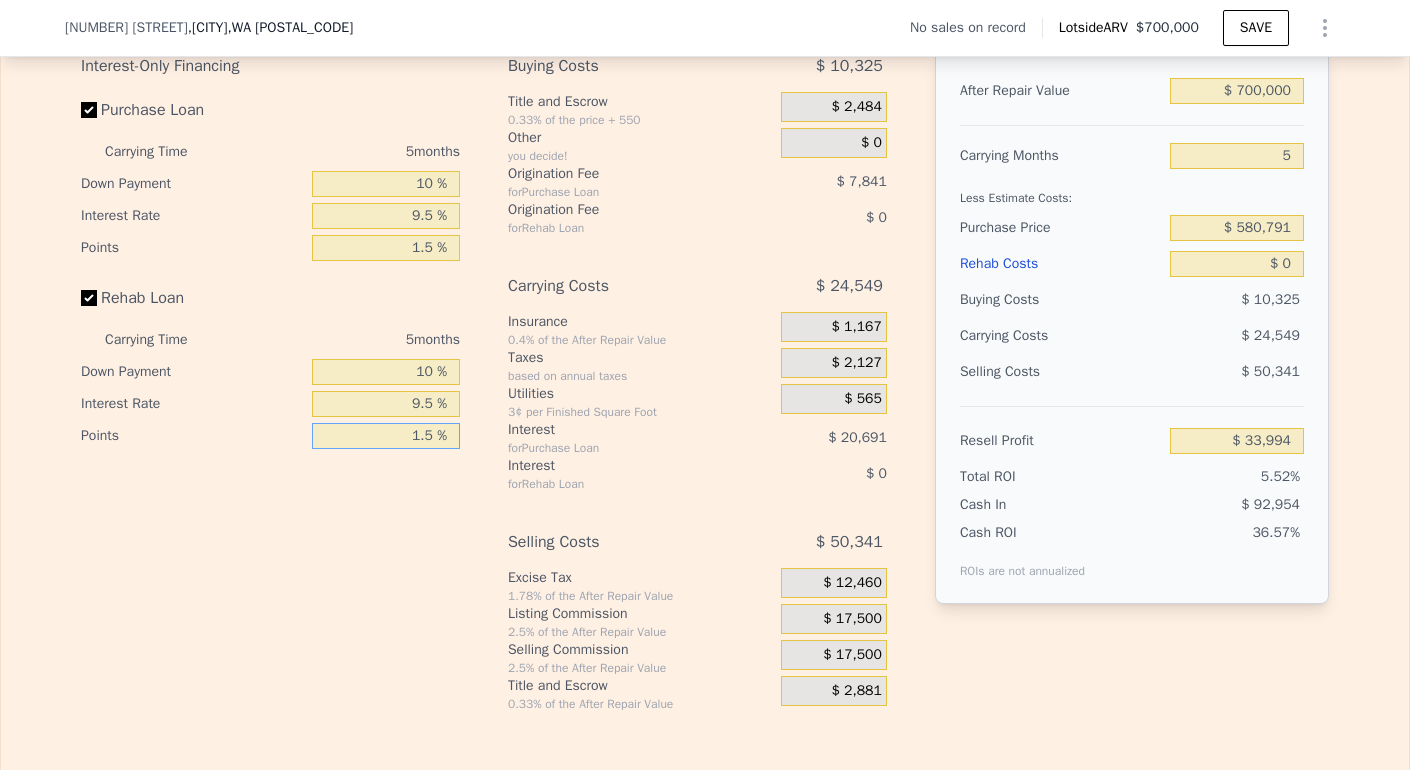 type on "1.5 %" 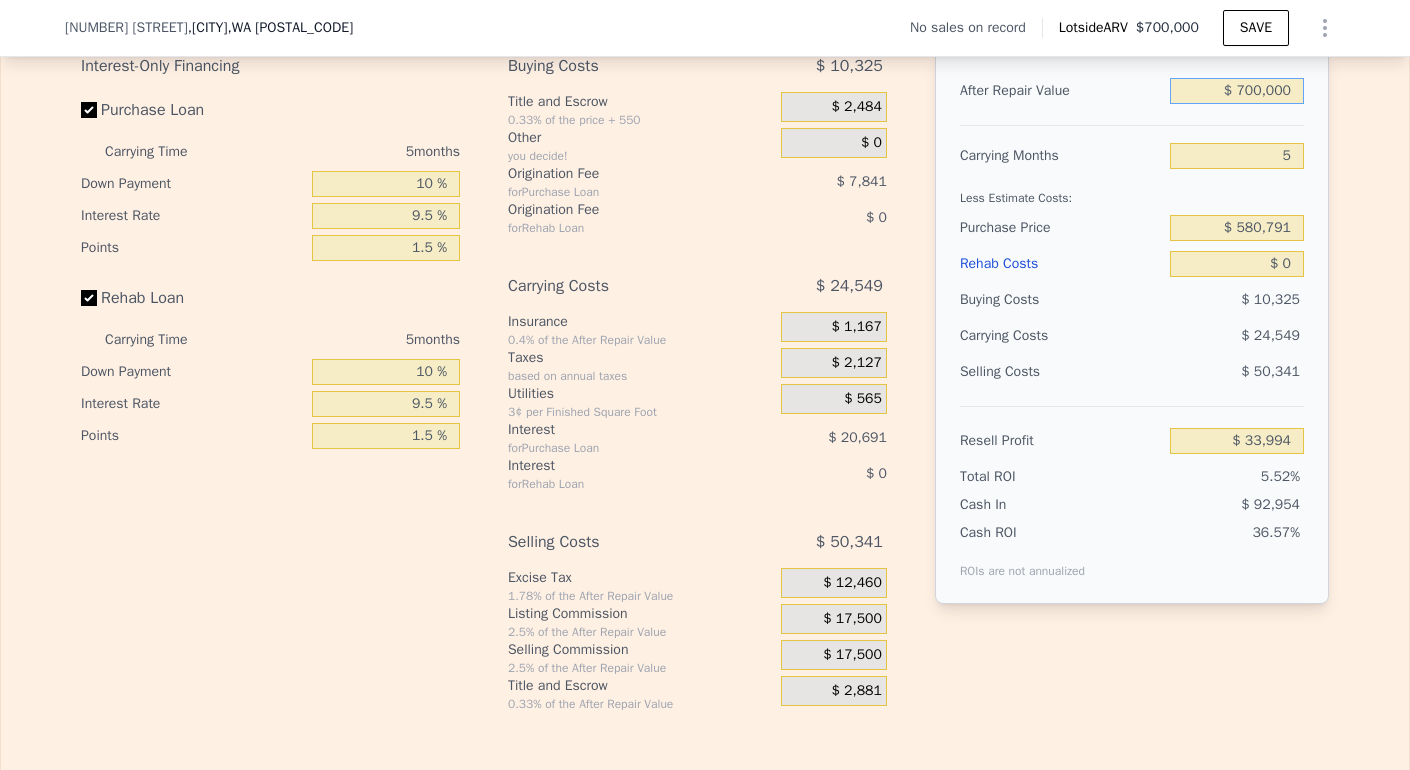 click on "$ 700,000" at bounding box center (1237, 91) 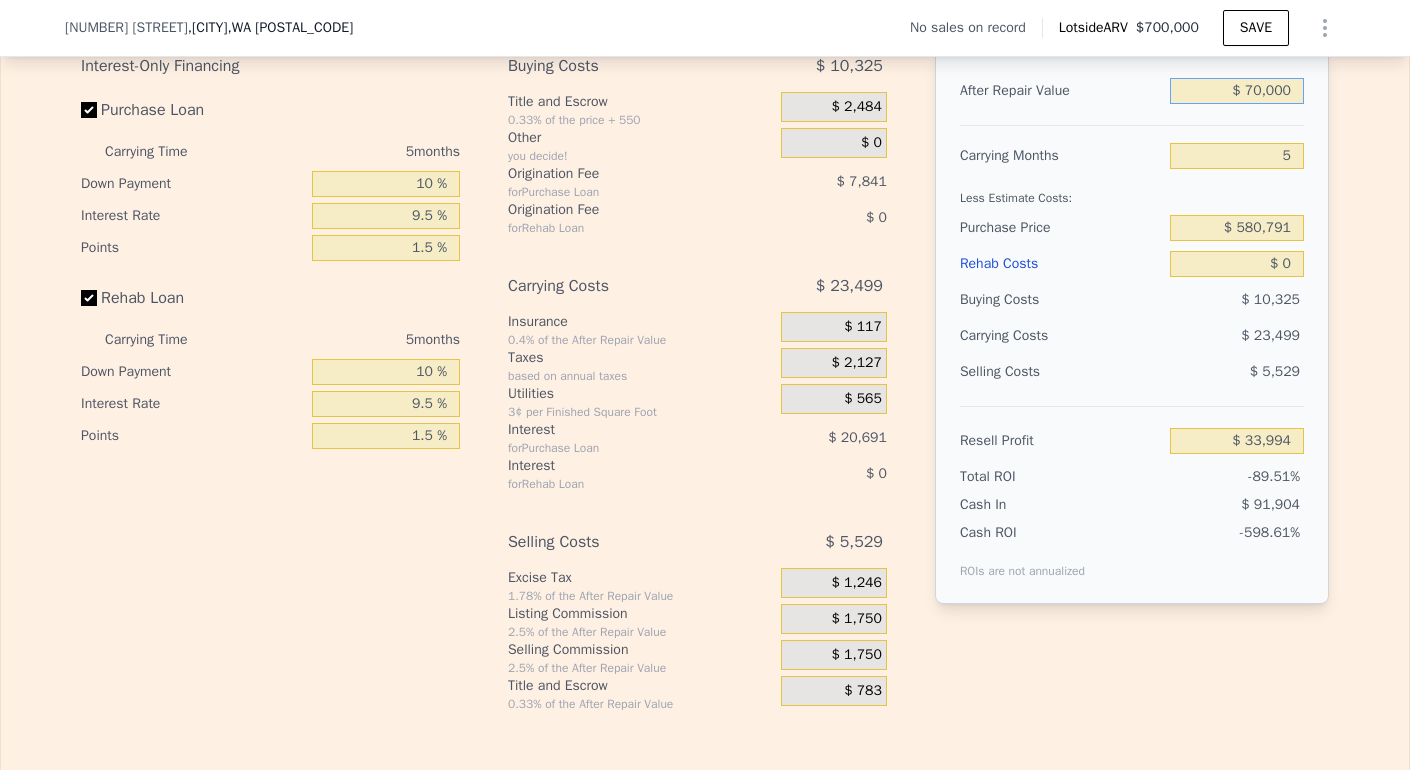 type on "-$ 550,144" 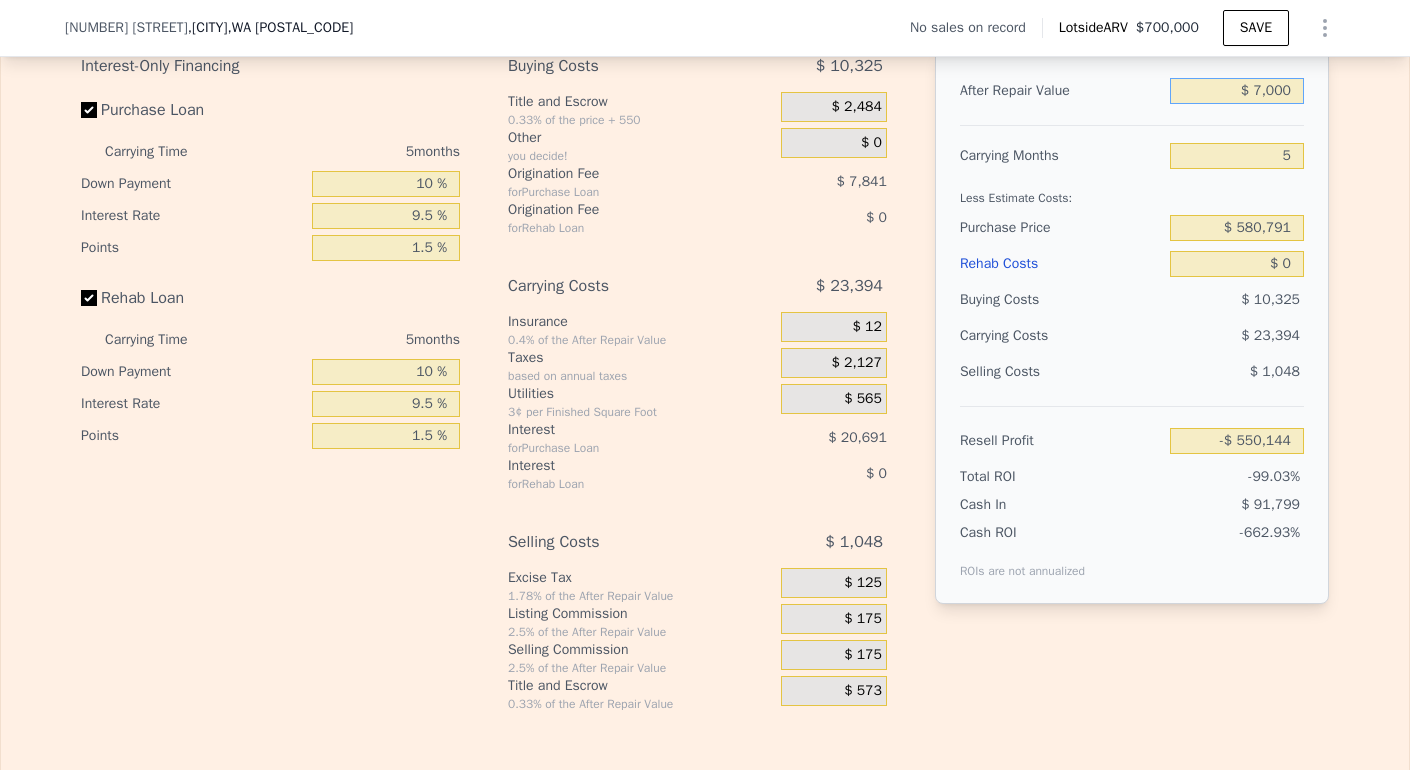 type on "$ 000" 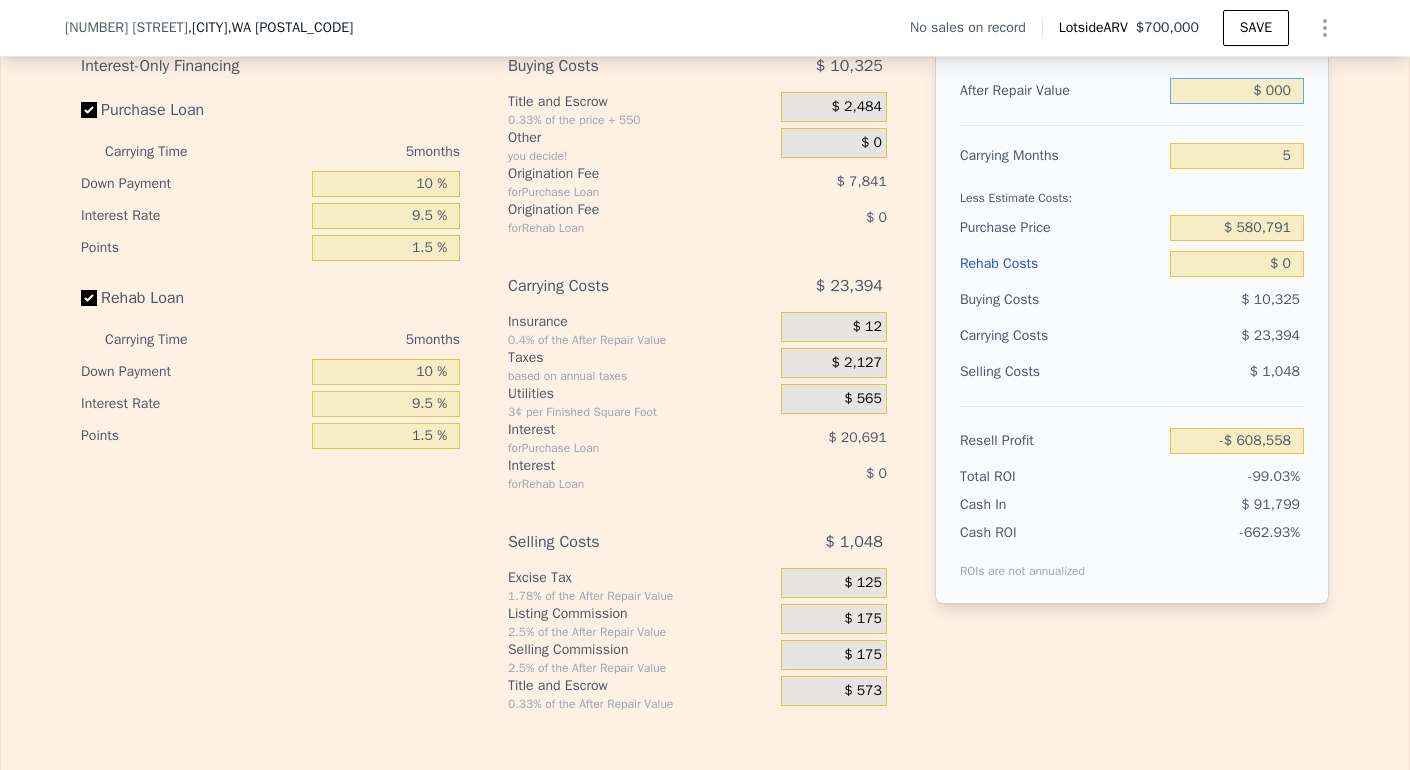 type on "-$ 615,048" 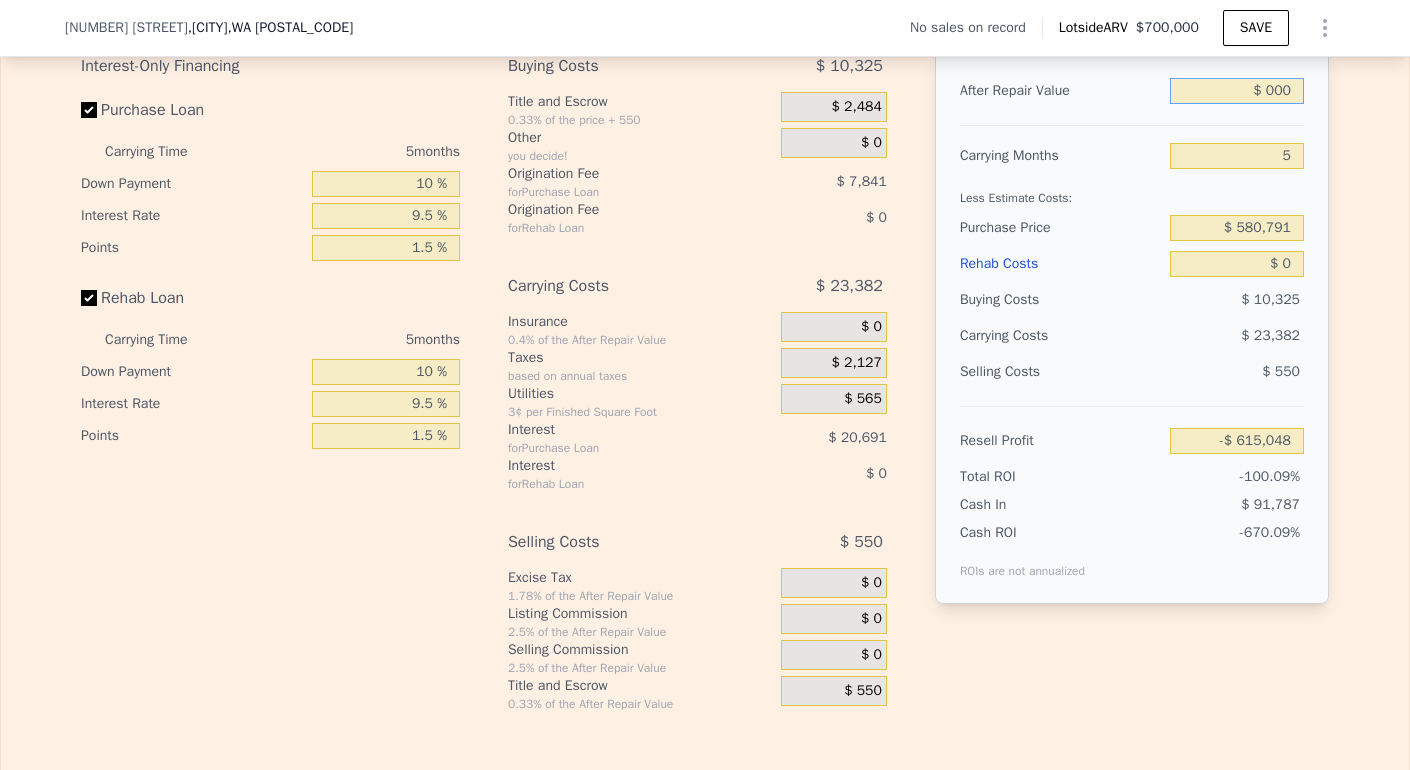 type on "$ 6,000" 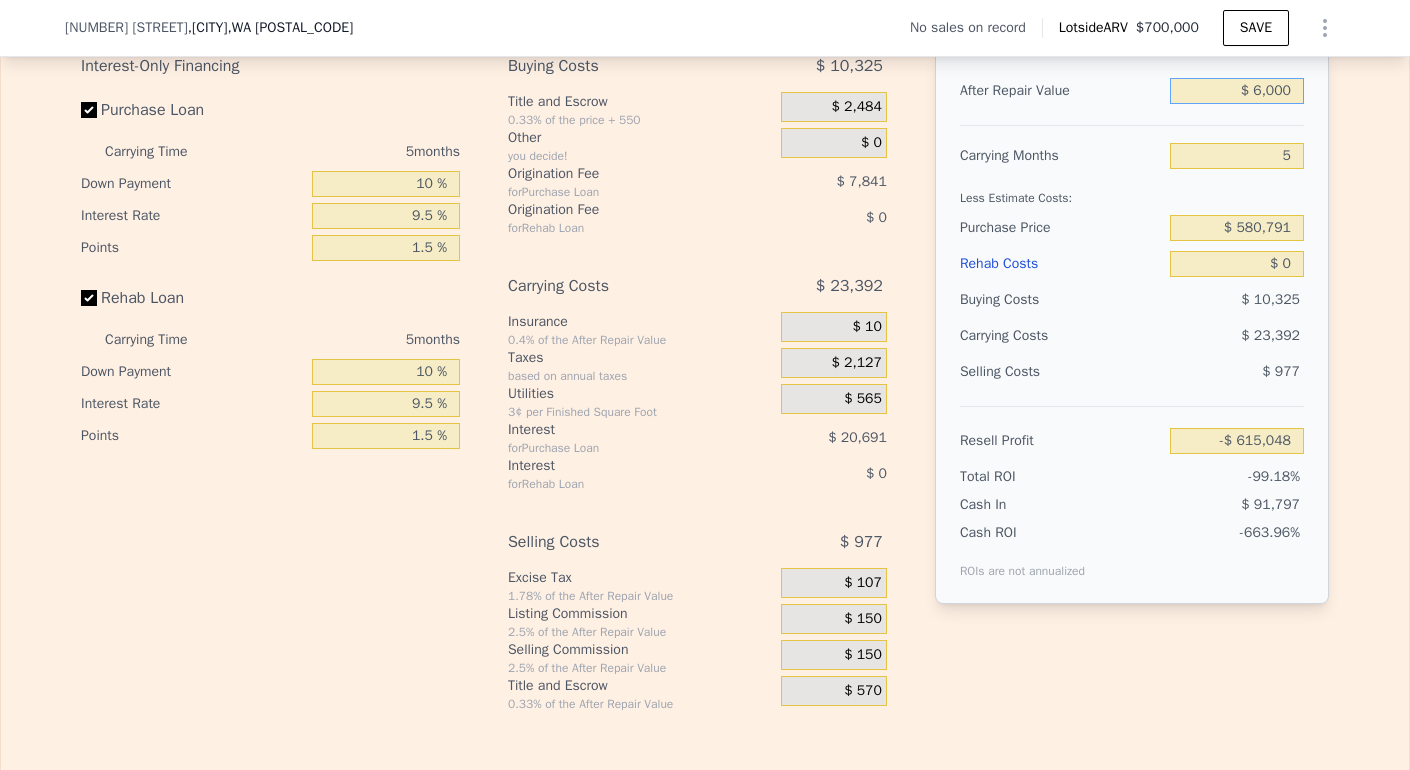 type on "-$ 609,485" 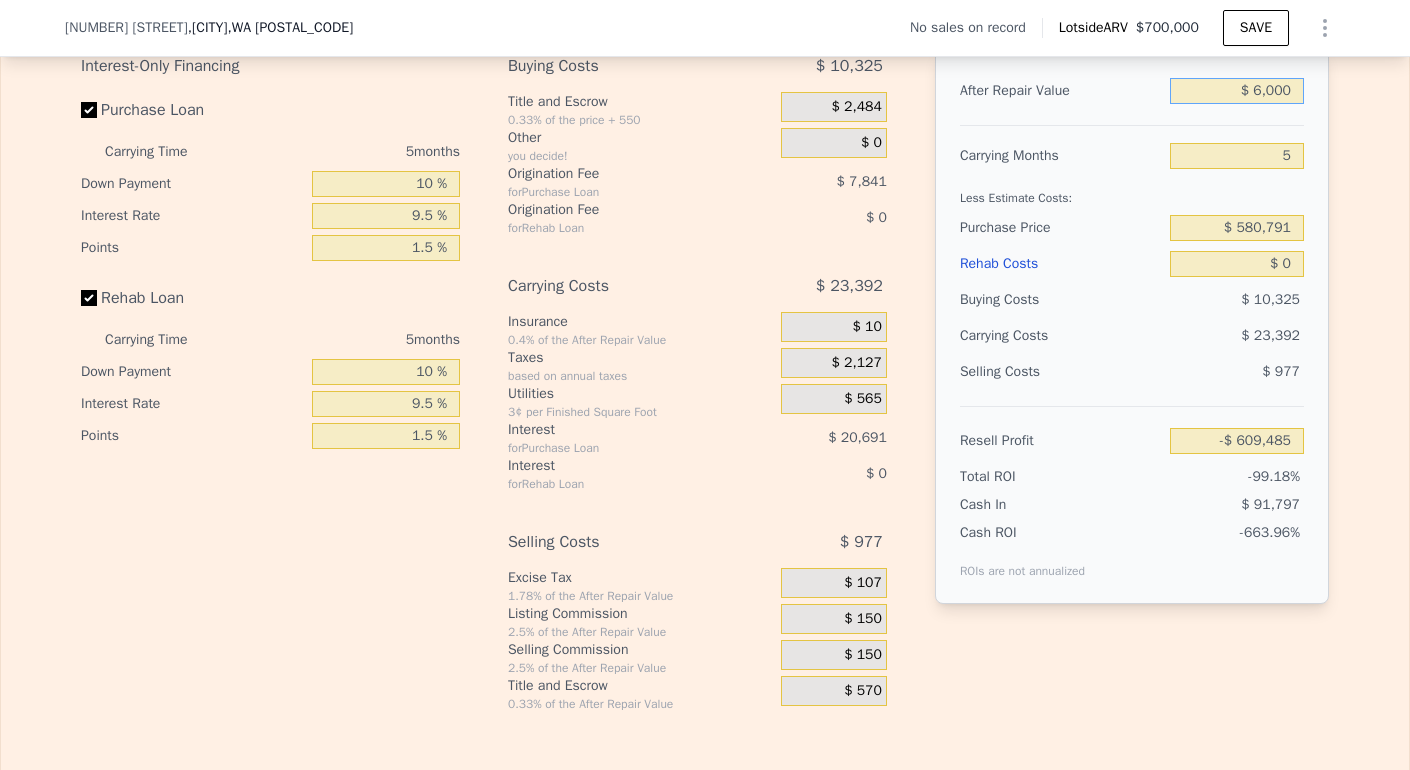 type on "$ 66,000" 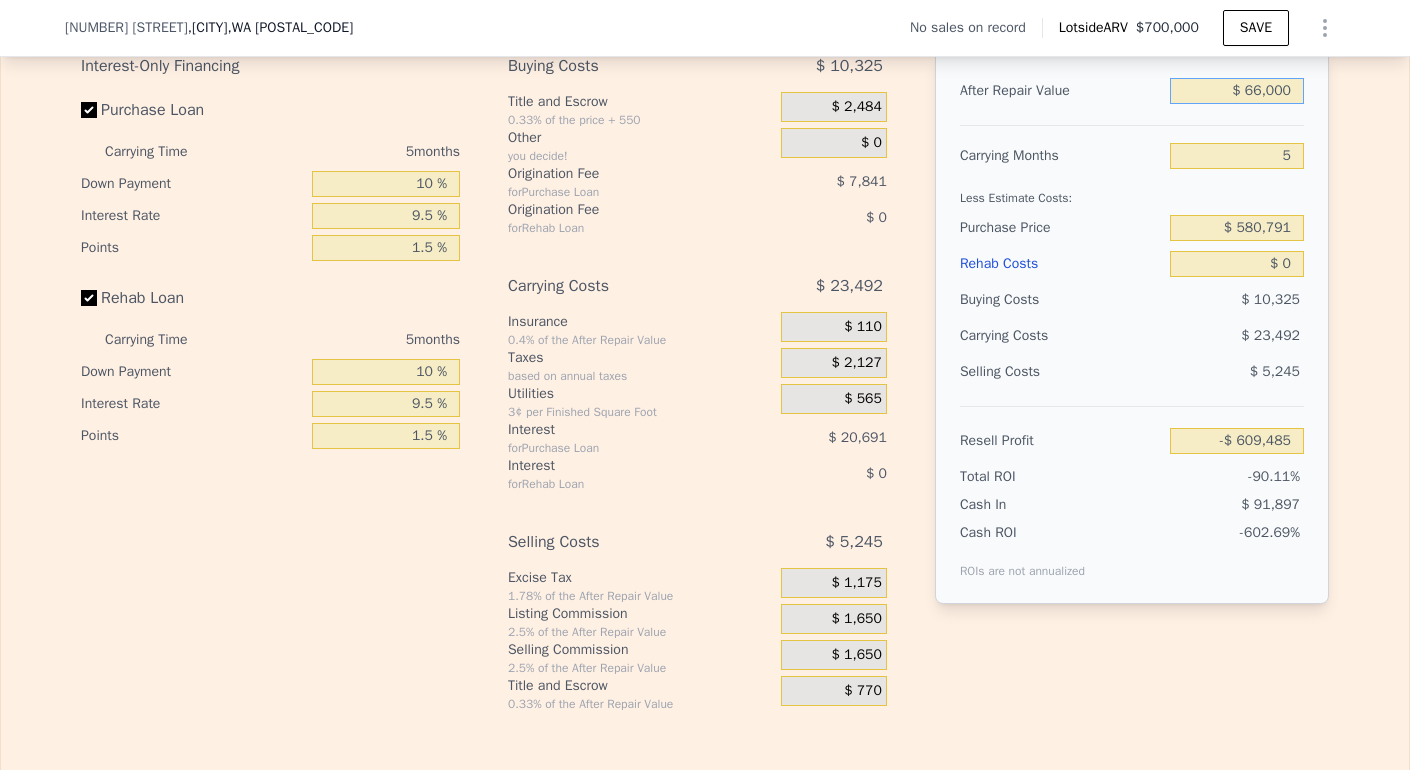 type on "-$ 553,853" 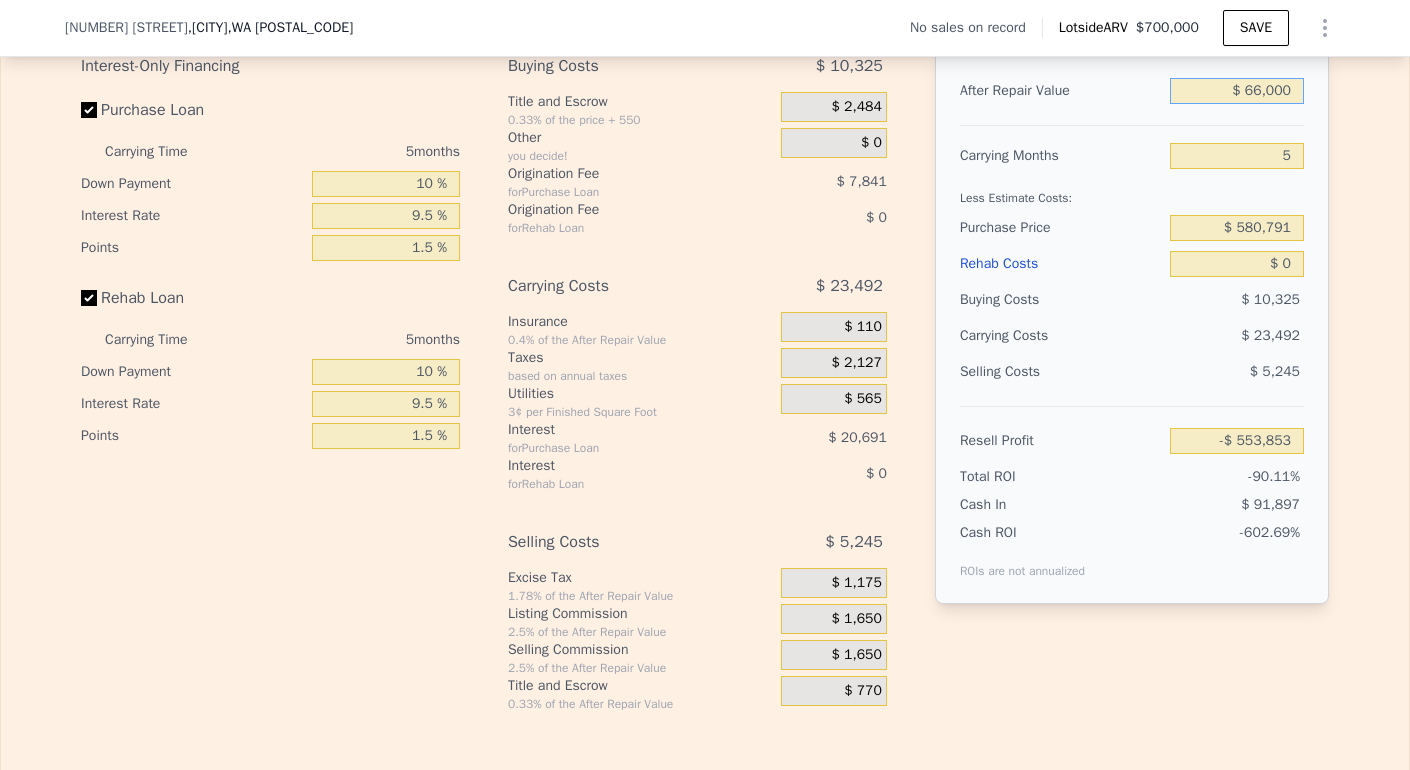 type on "$ 660,000" 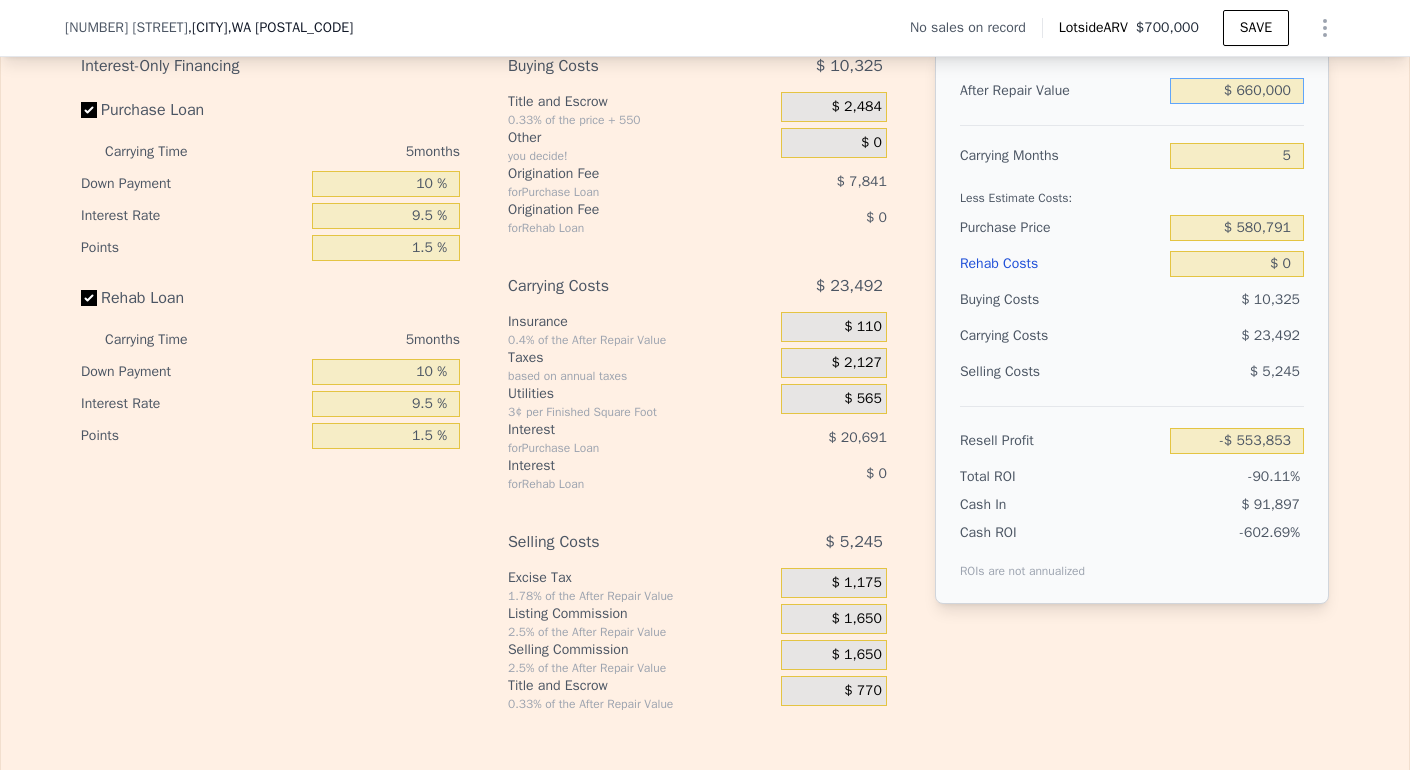 type on "-$ 3,094" 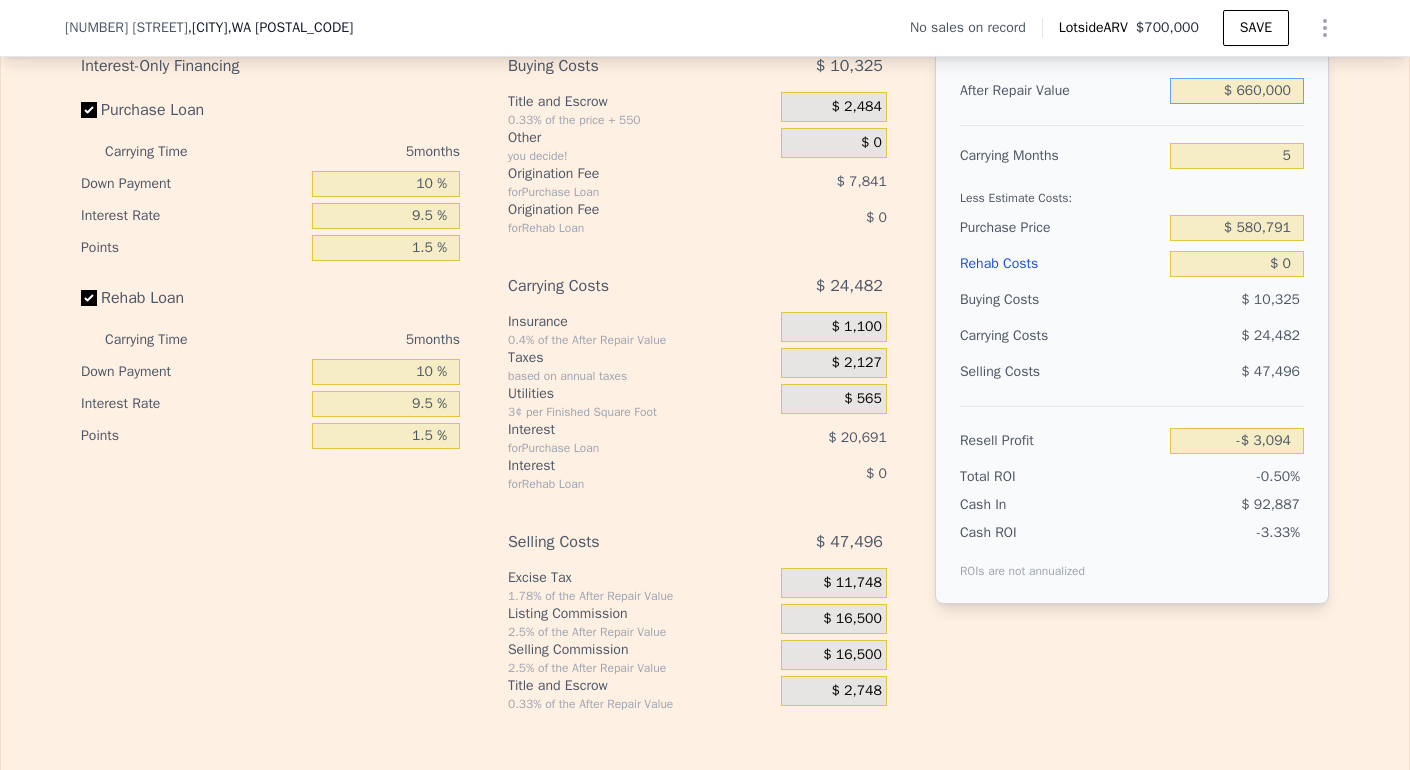 type on "$ 660,000" 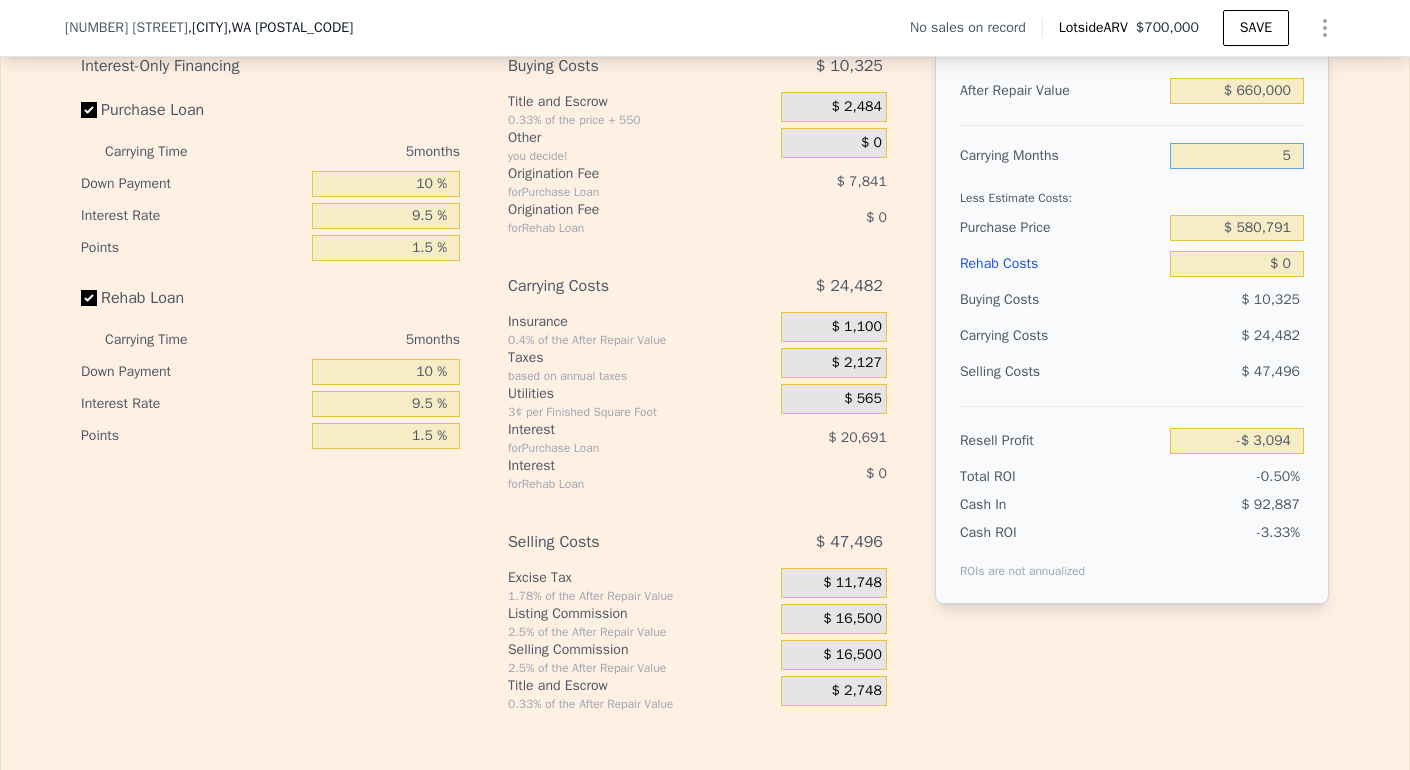 click on "5" at bounding box center (1237, 156) 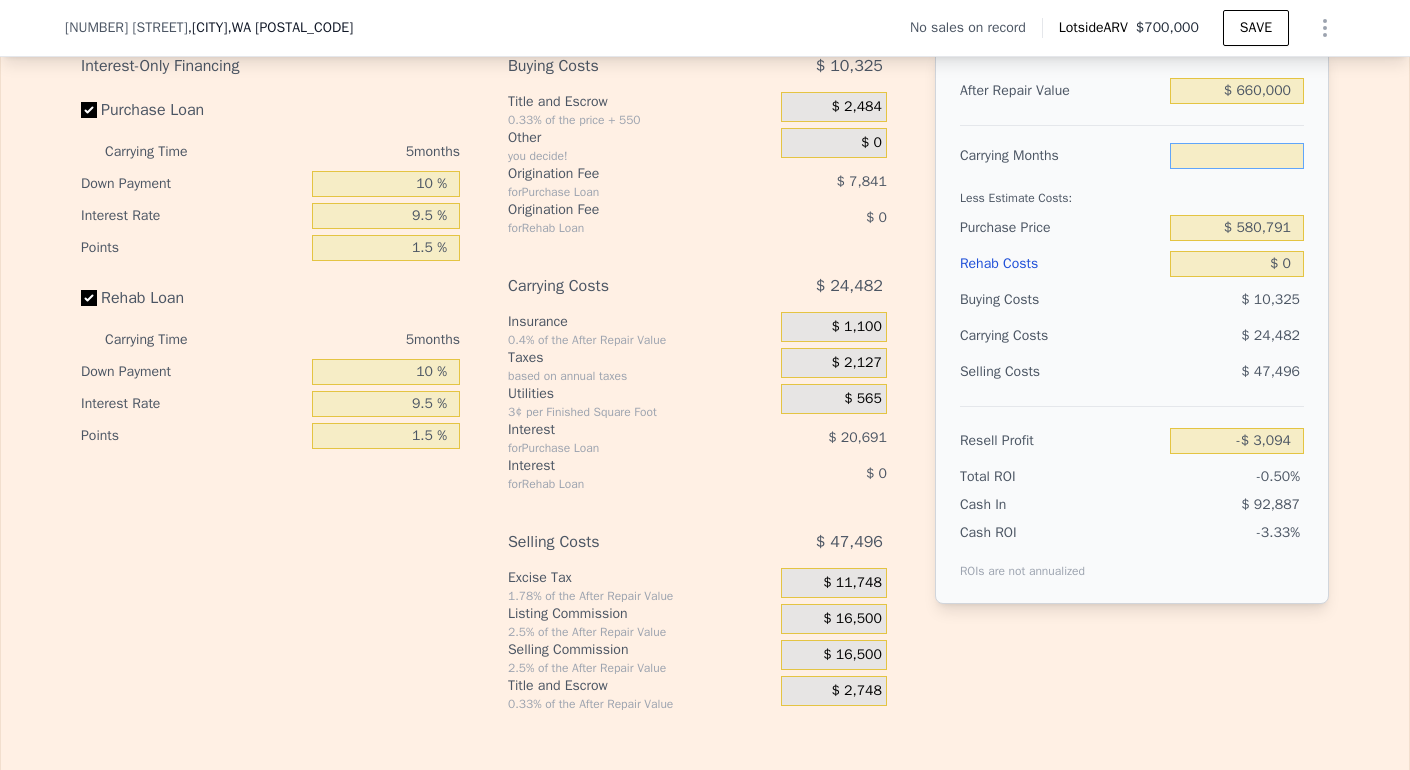 type on "3" 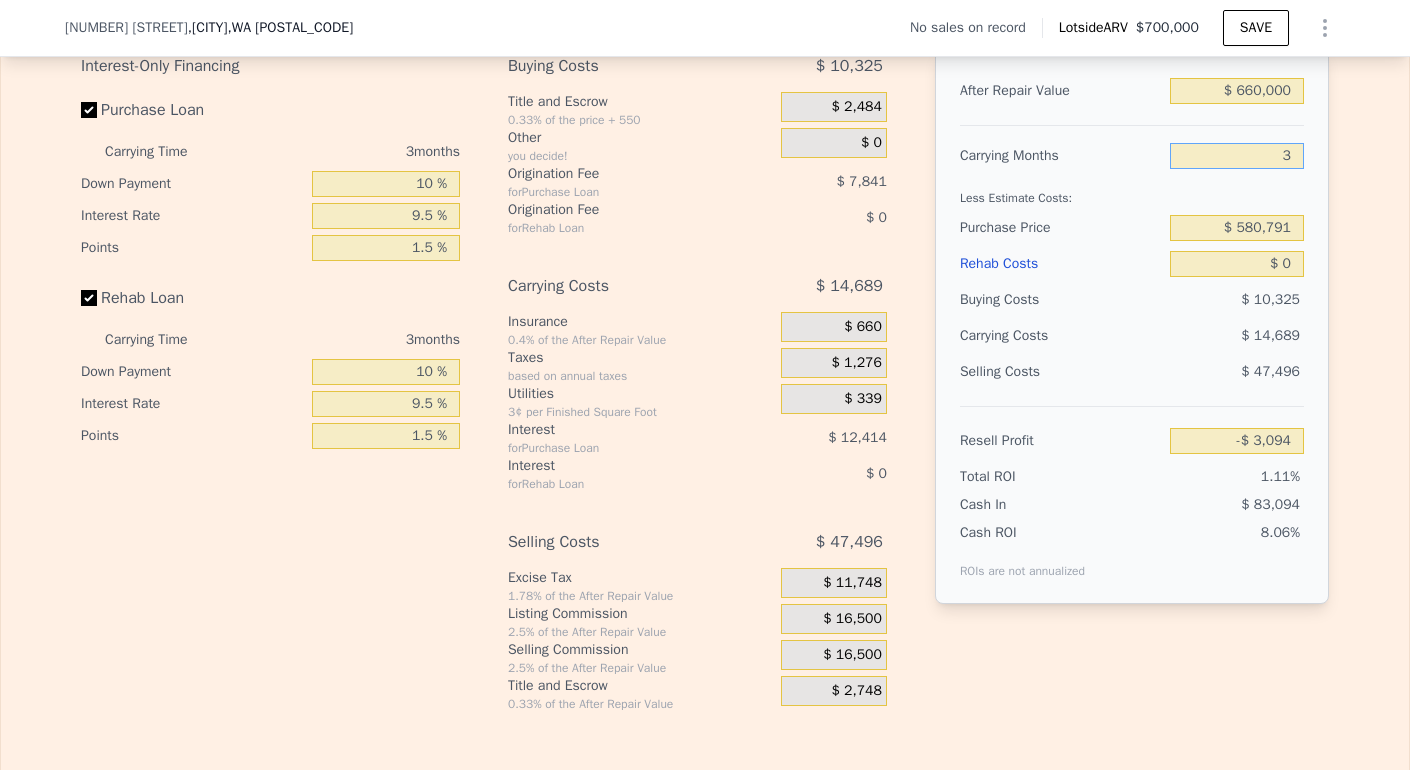 type on "$ 6,699" 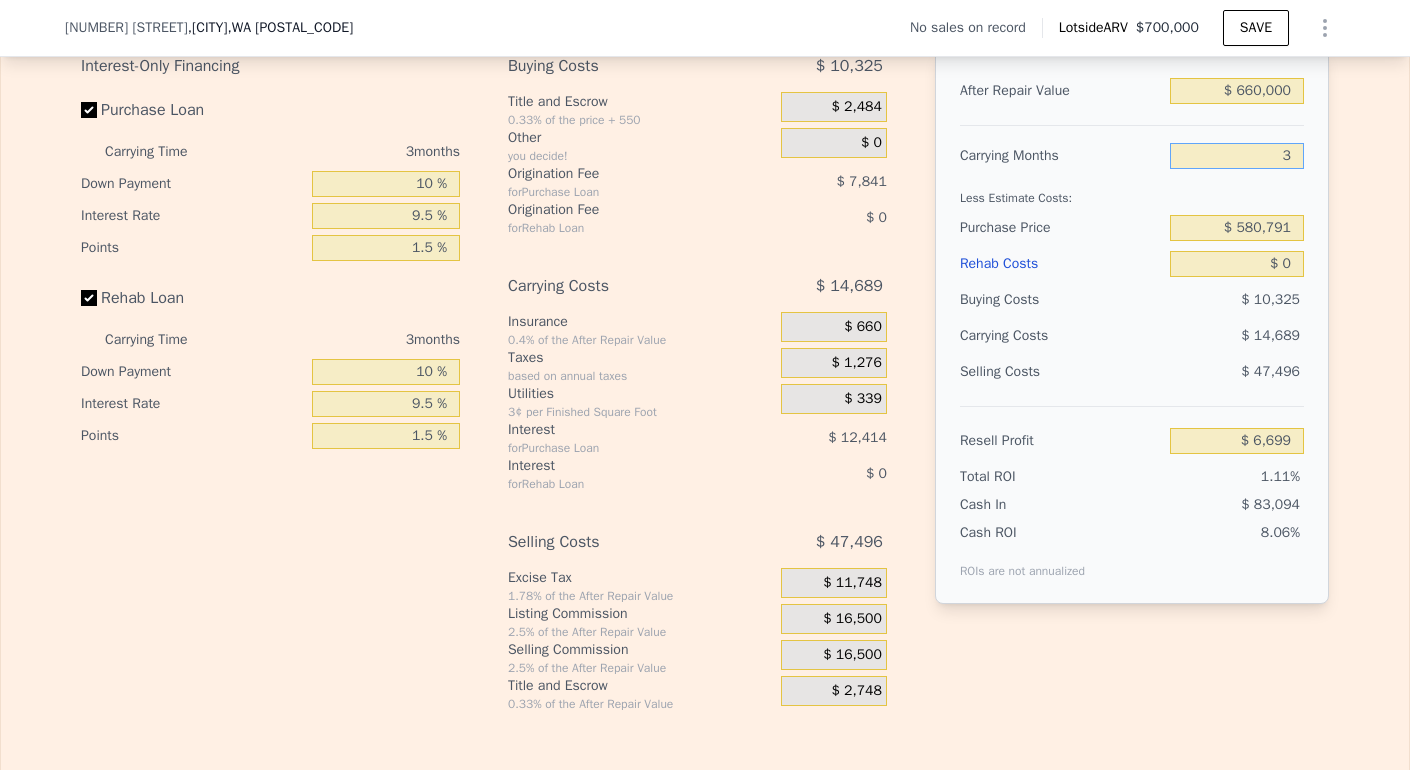 type on "3" 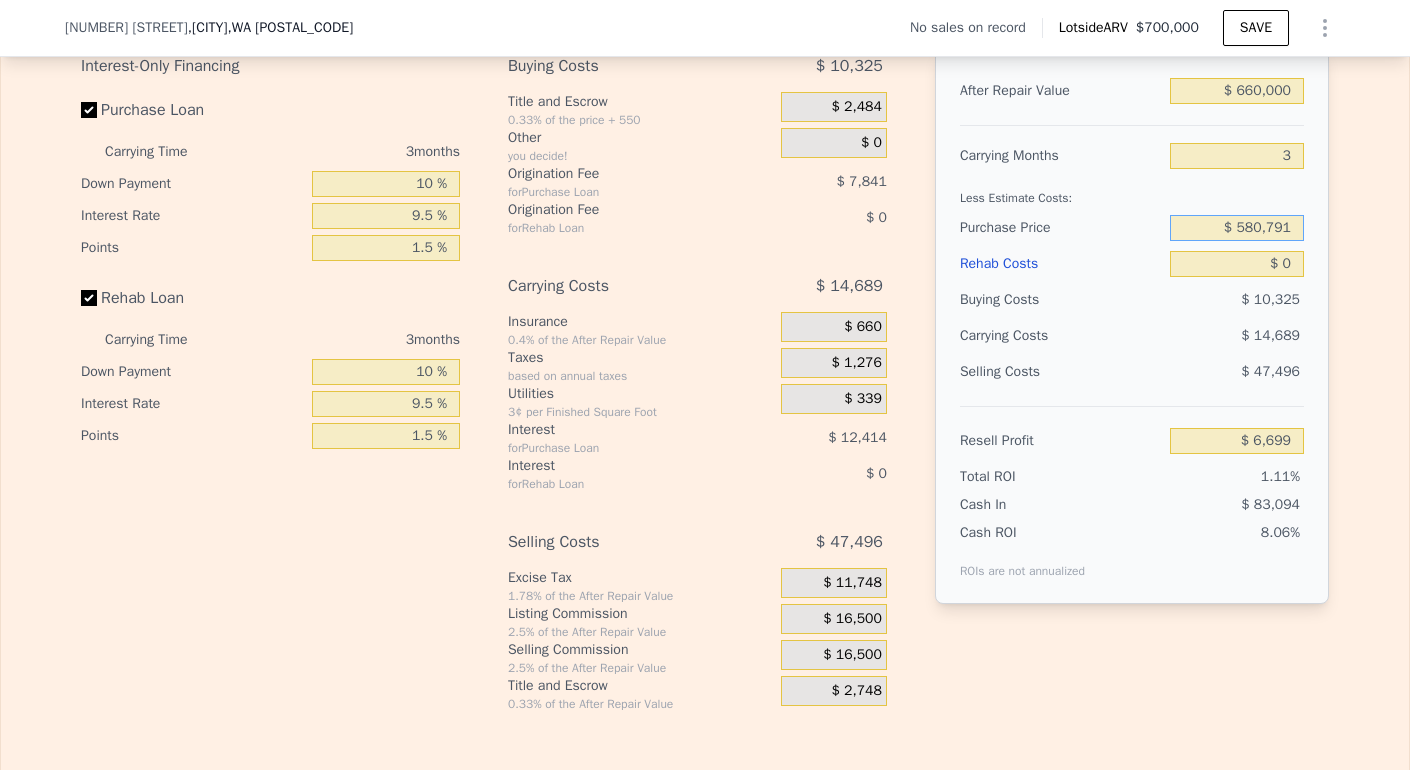 drag, startPoint x: 1235, startPoint y: 259, endPoint x: 1328, endPoint y: 273, distance: 94.04786 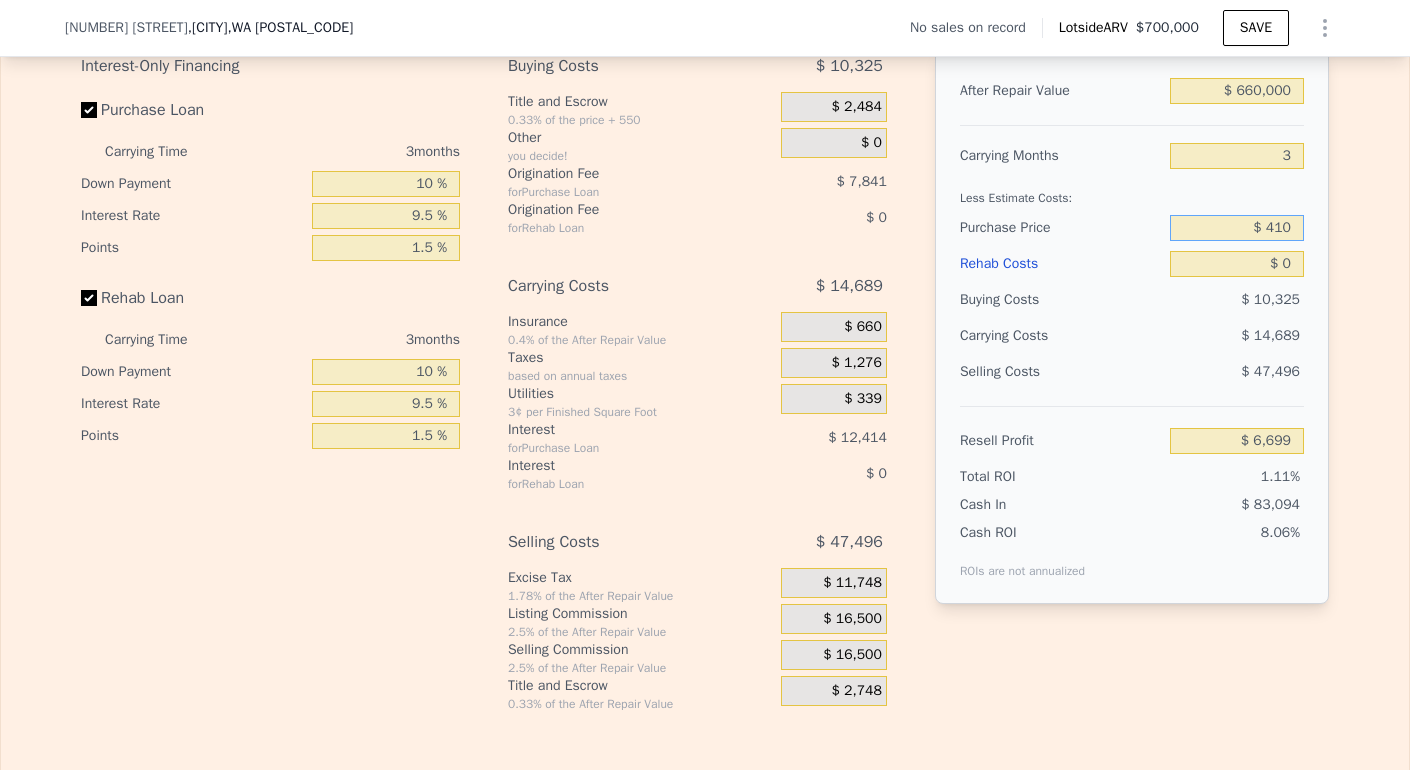 type on "$ 410" 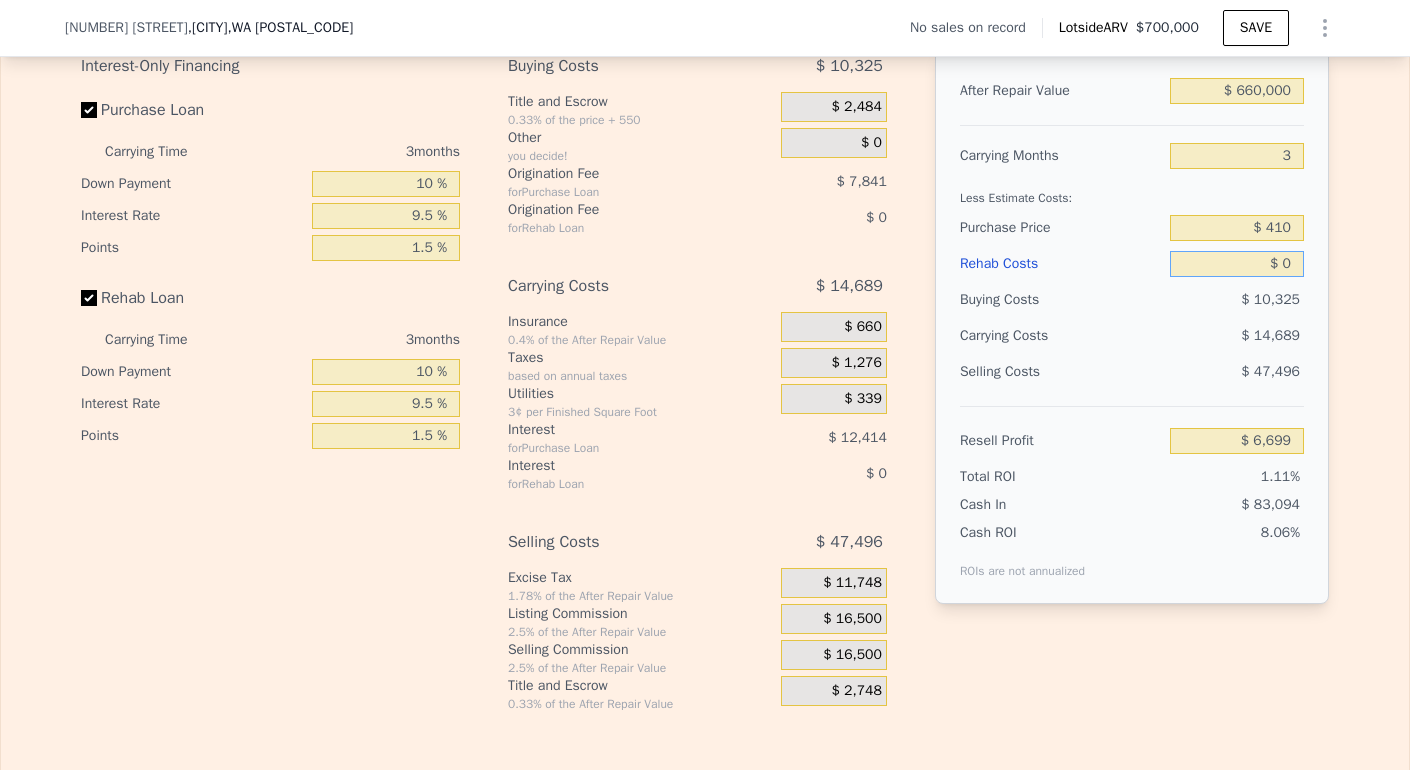 click on "$ 0" at bounding box center [1237, 264] 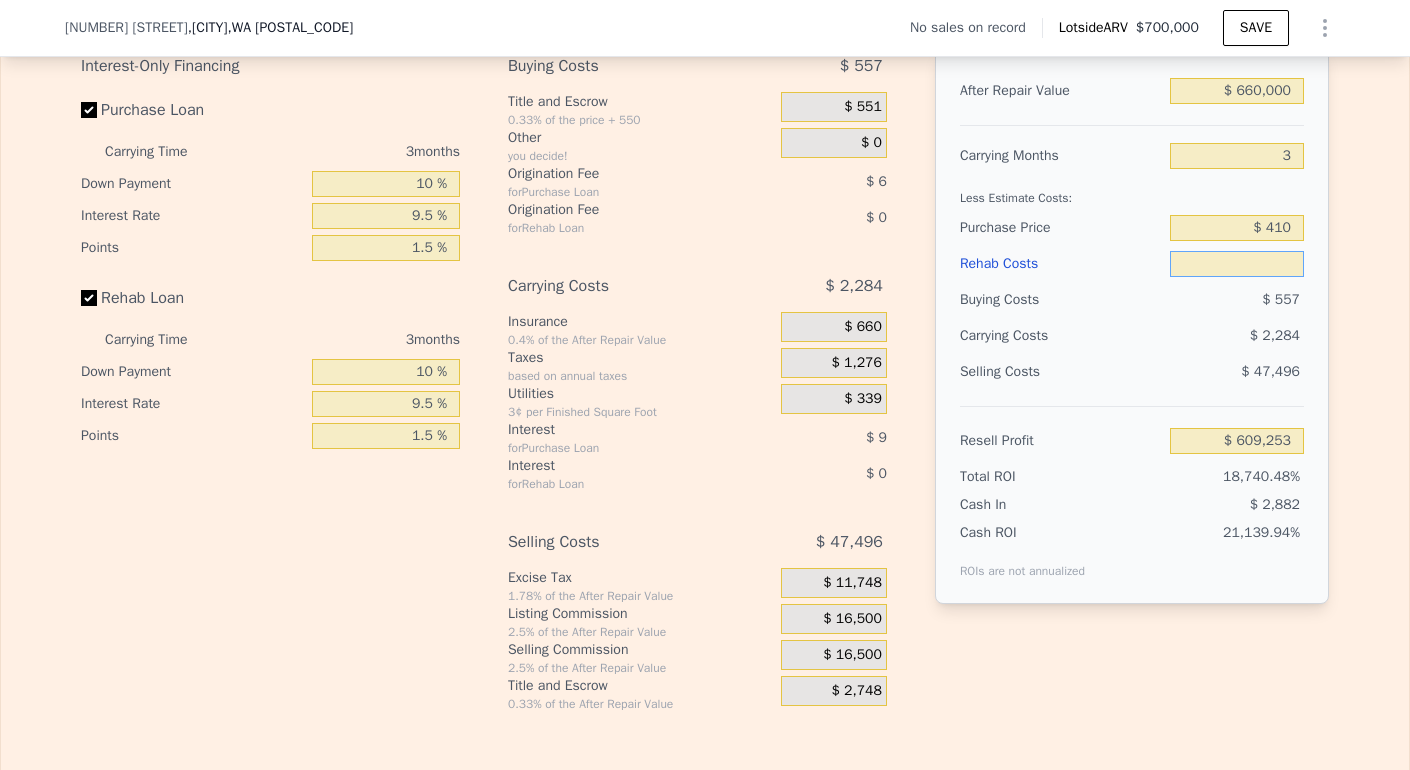 type on "$ 1" 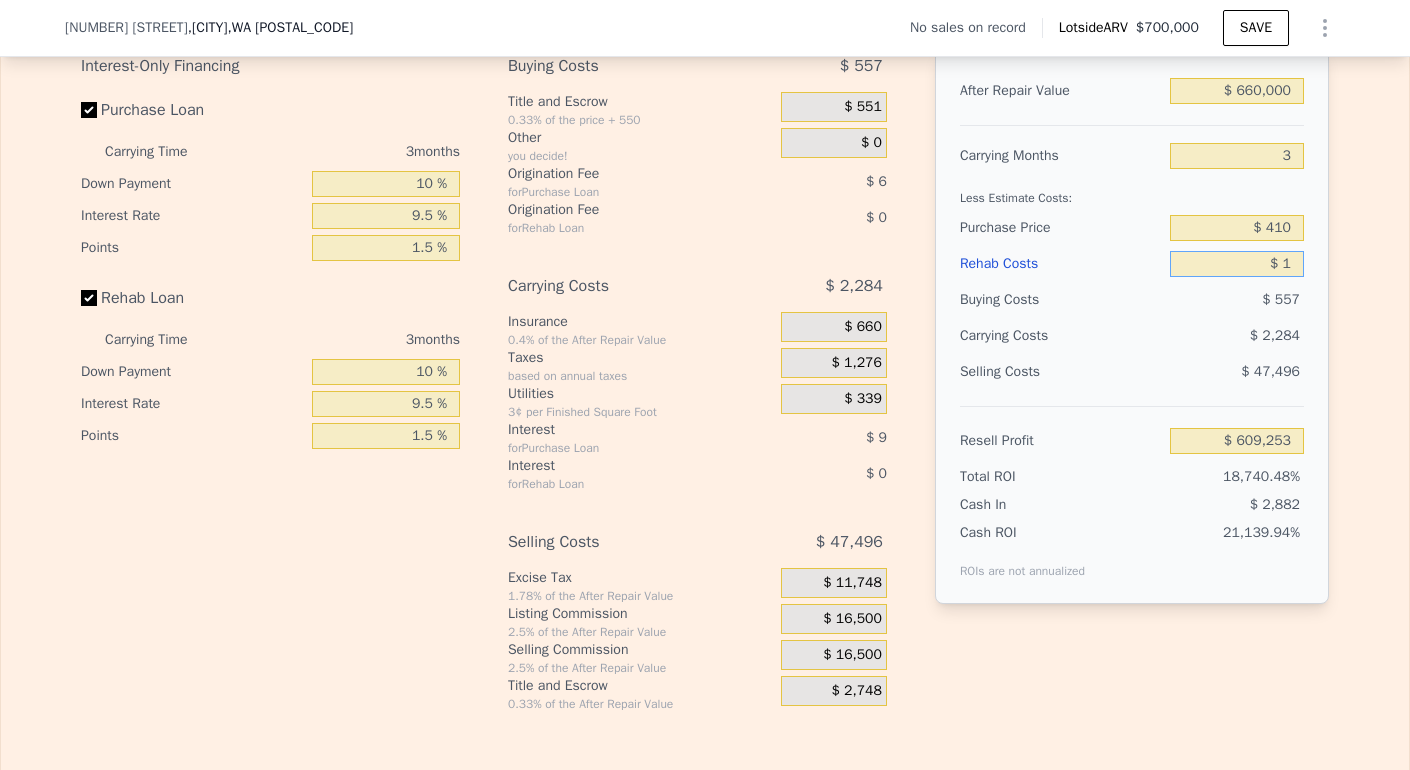 type on "$ 609,252" 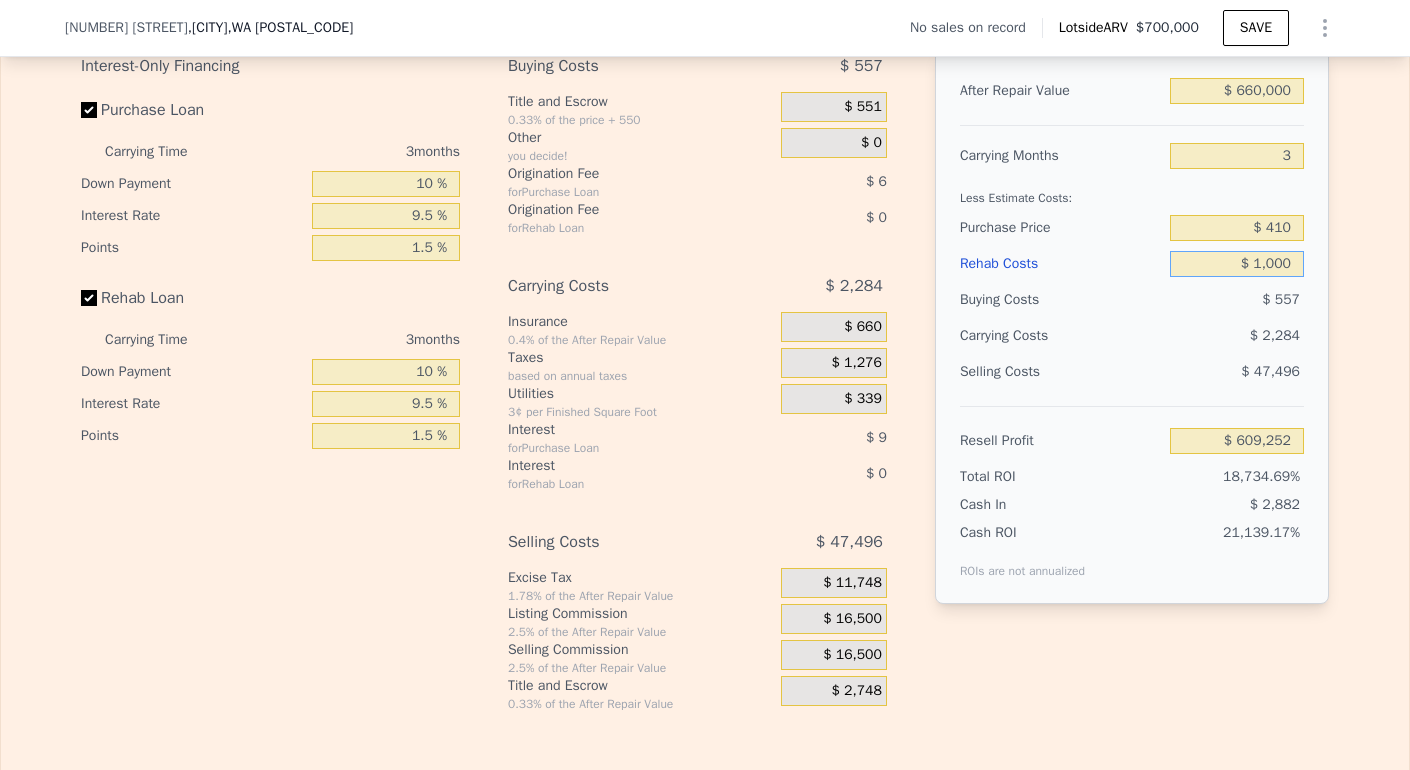 type on "$ 10,000" 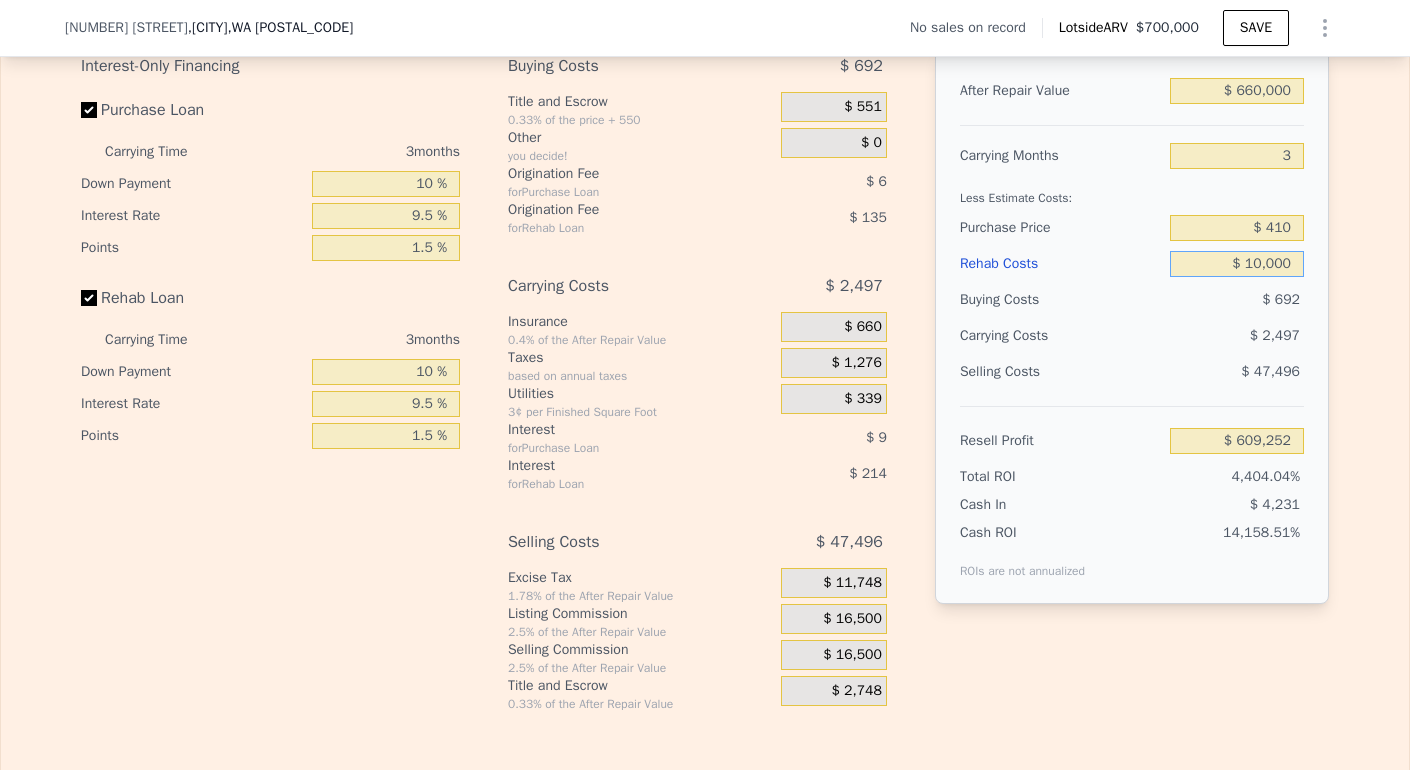 type on "$ 598,905" 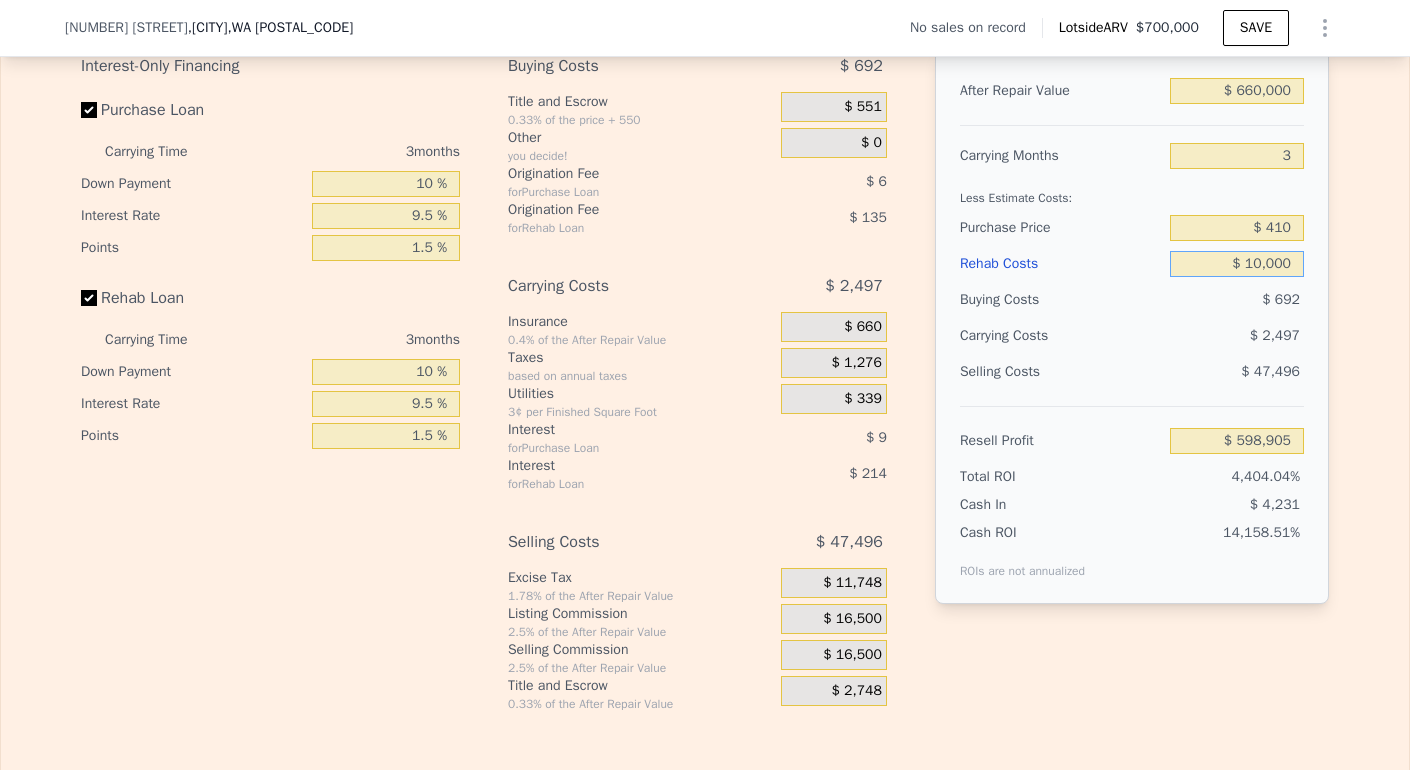 type on "$ 100,000" 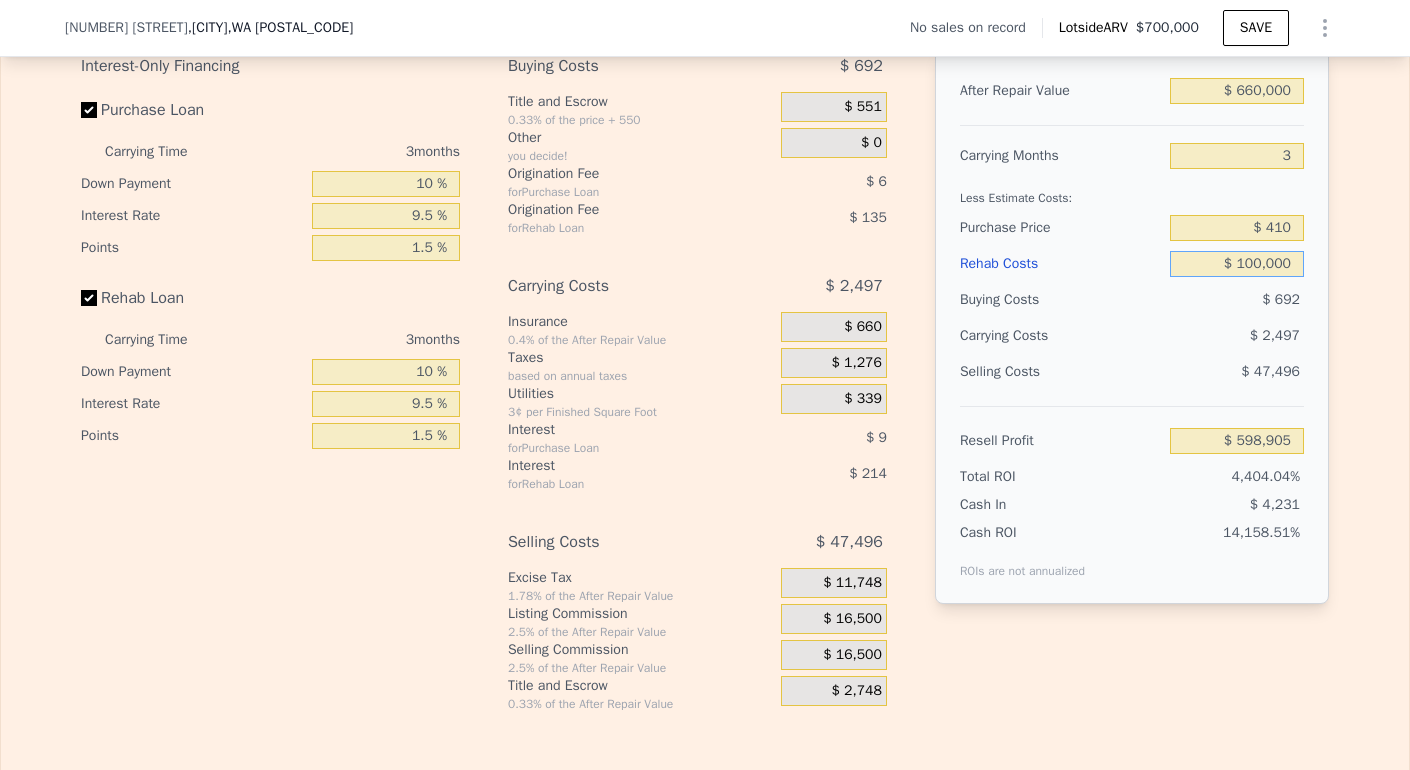 type on "$ 505,764" 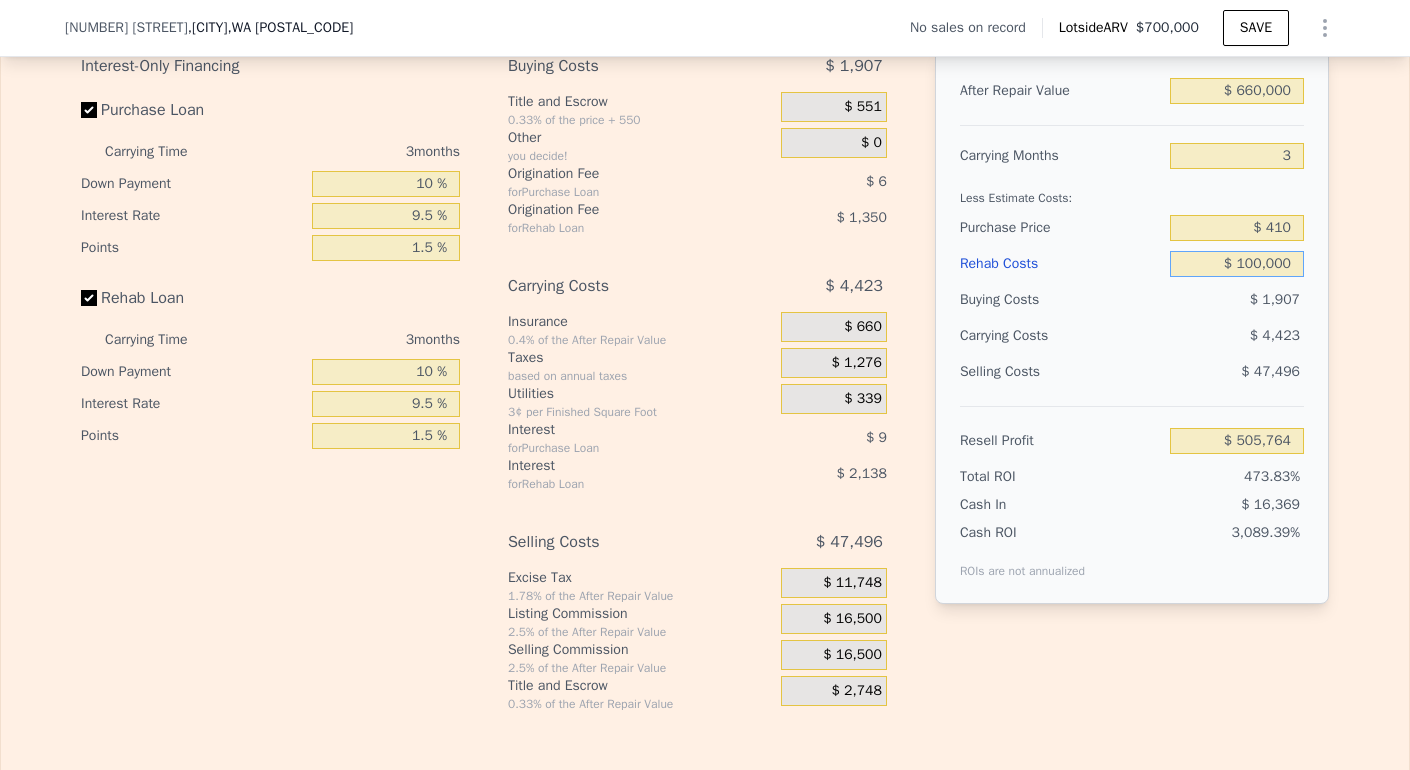 type on "$ 100,000" 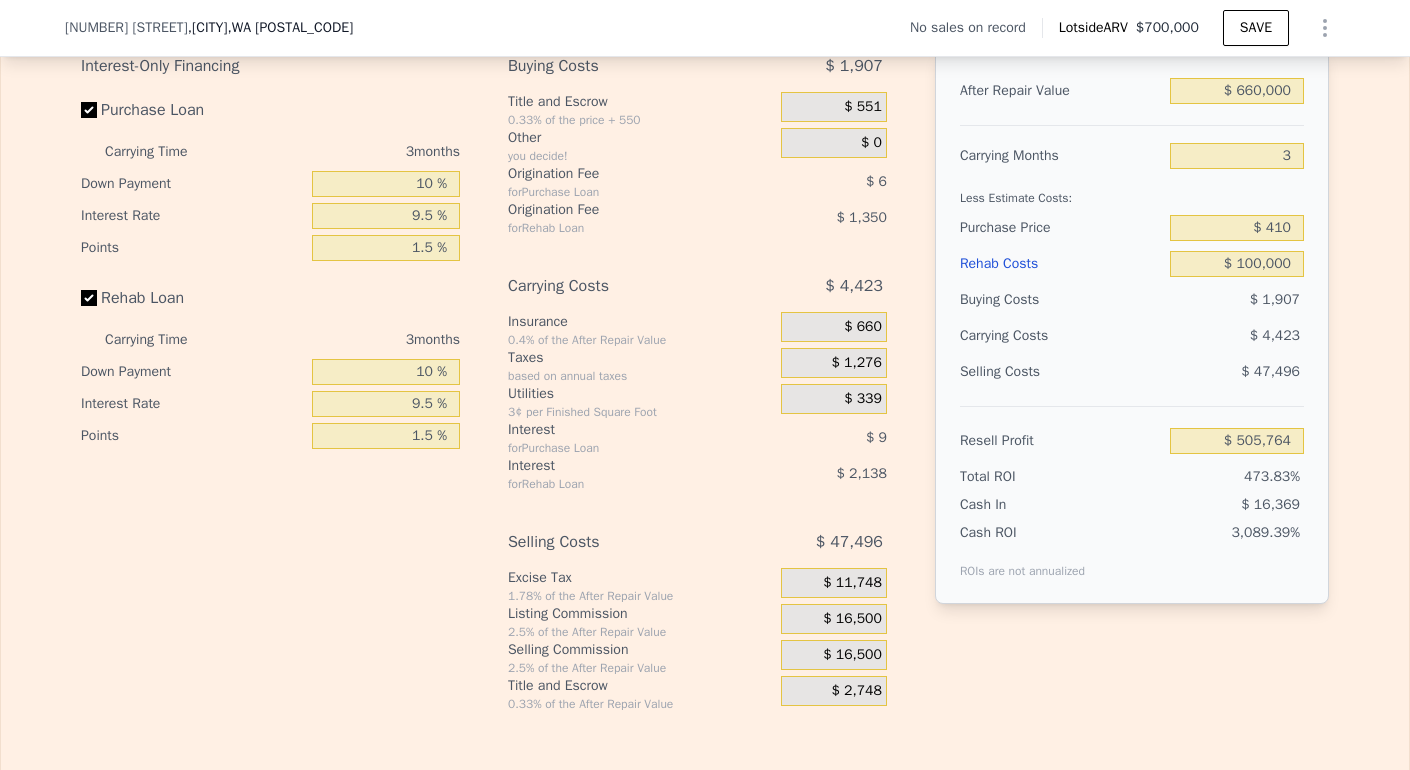 click on "Selling Costs $ 47,496" at bounding box center (1132, 380) 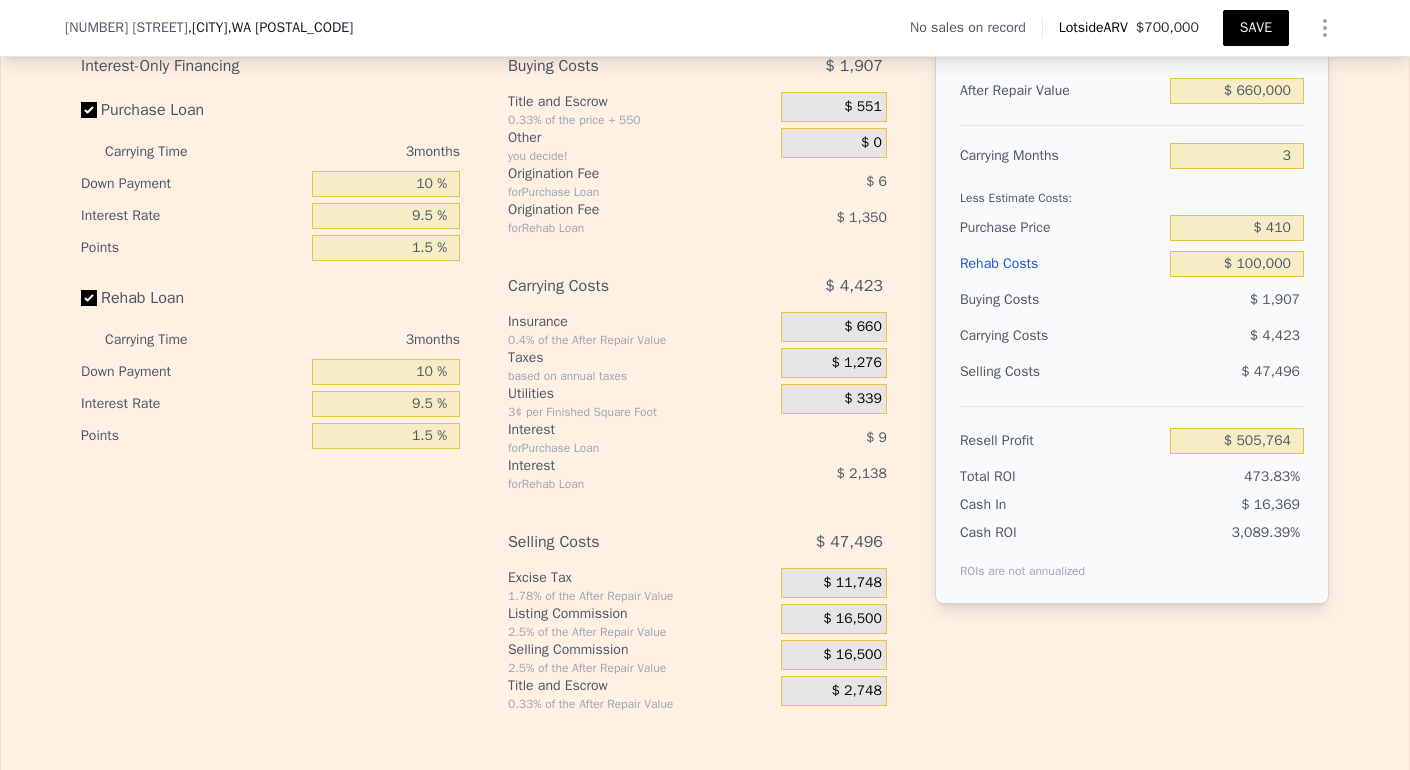 click on "SAVE" at bounding box center (1256, 28) 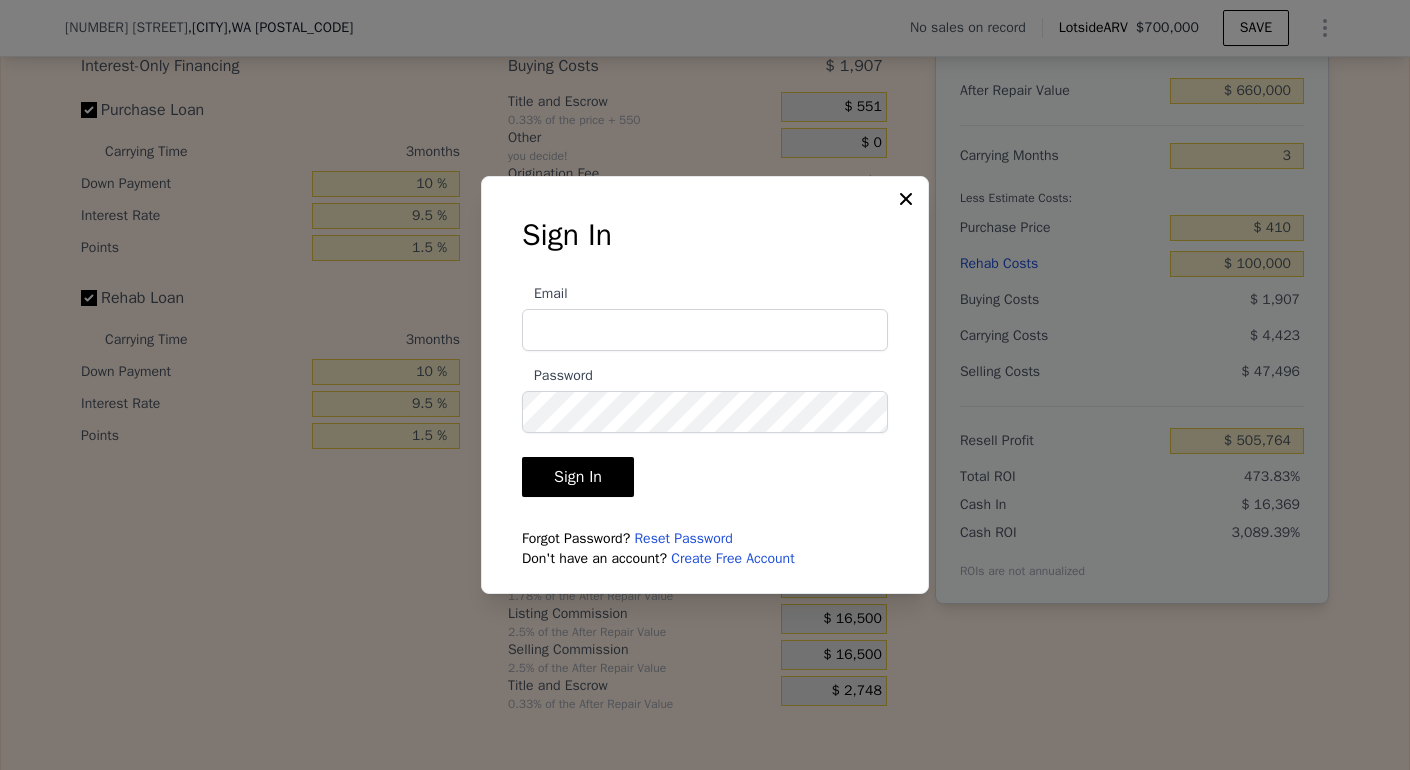 click 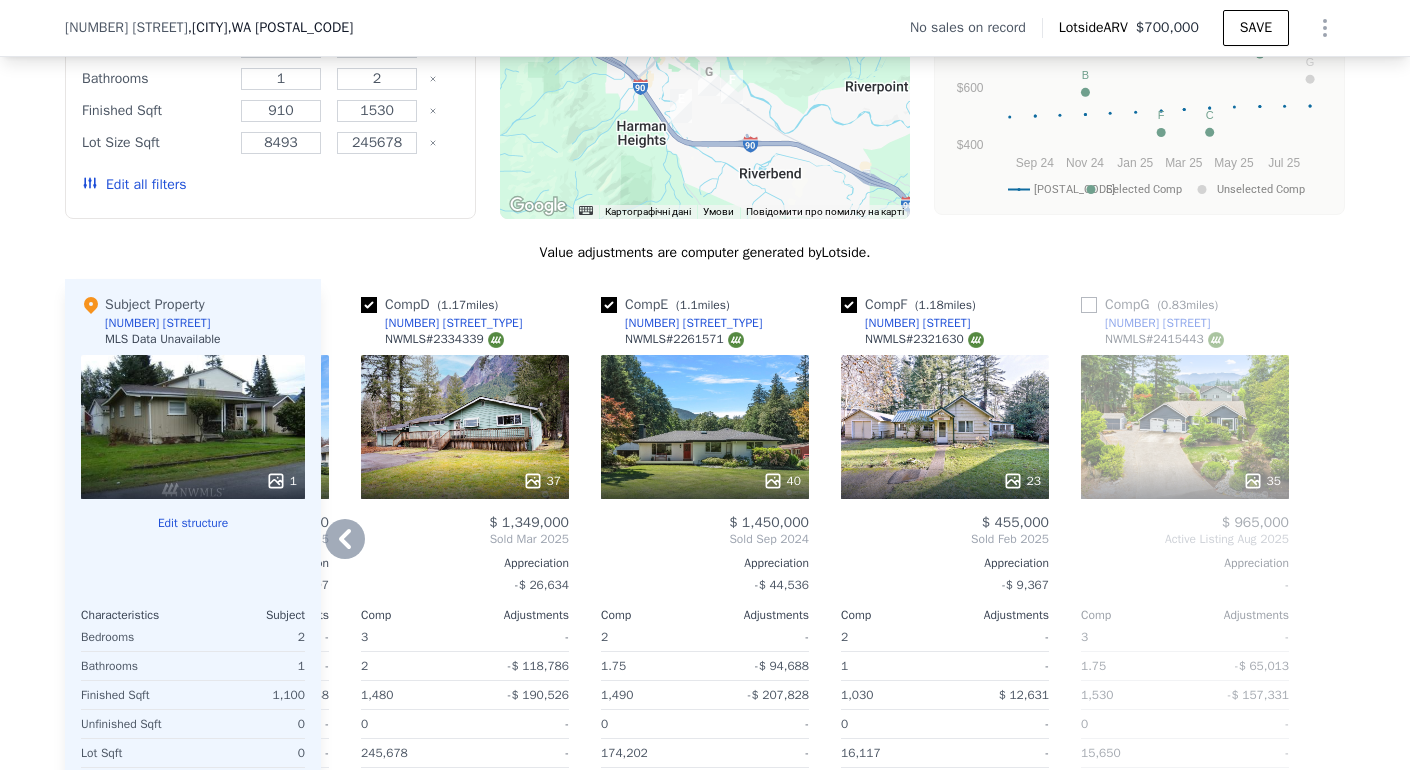 scroll, scrollTop: 1717, scrollLeft: 0, axis: vertical 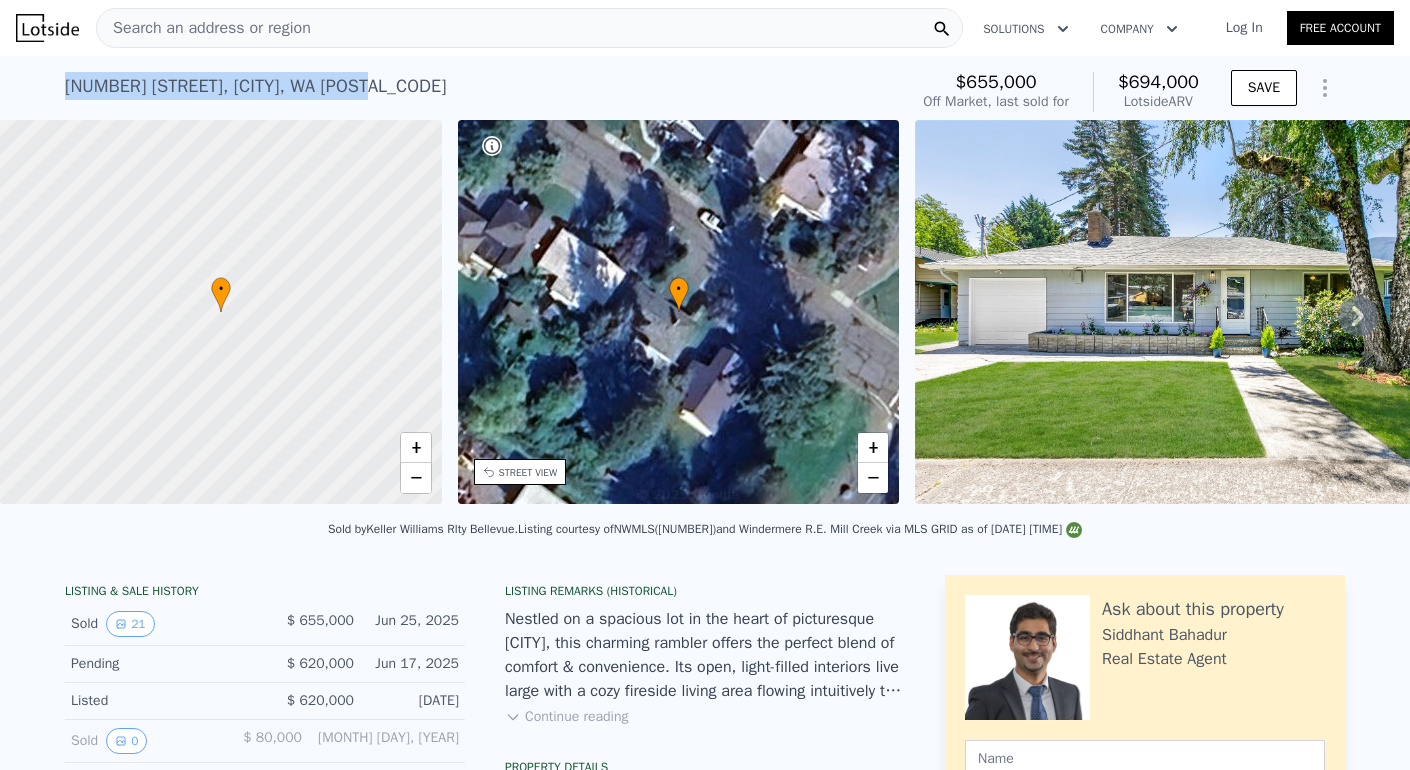 drag, startPoint x: 376, startPoint y: 76, endPoint x: 54, endPoint y: 75, distance: 322.00156 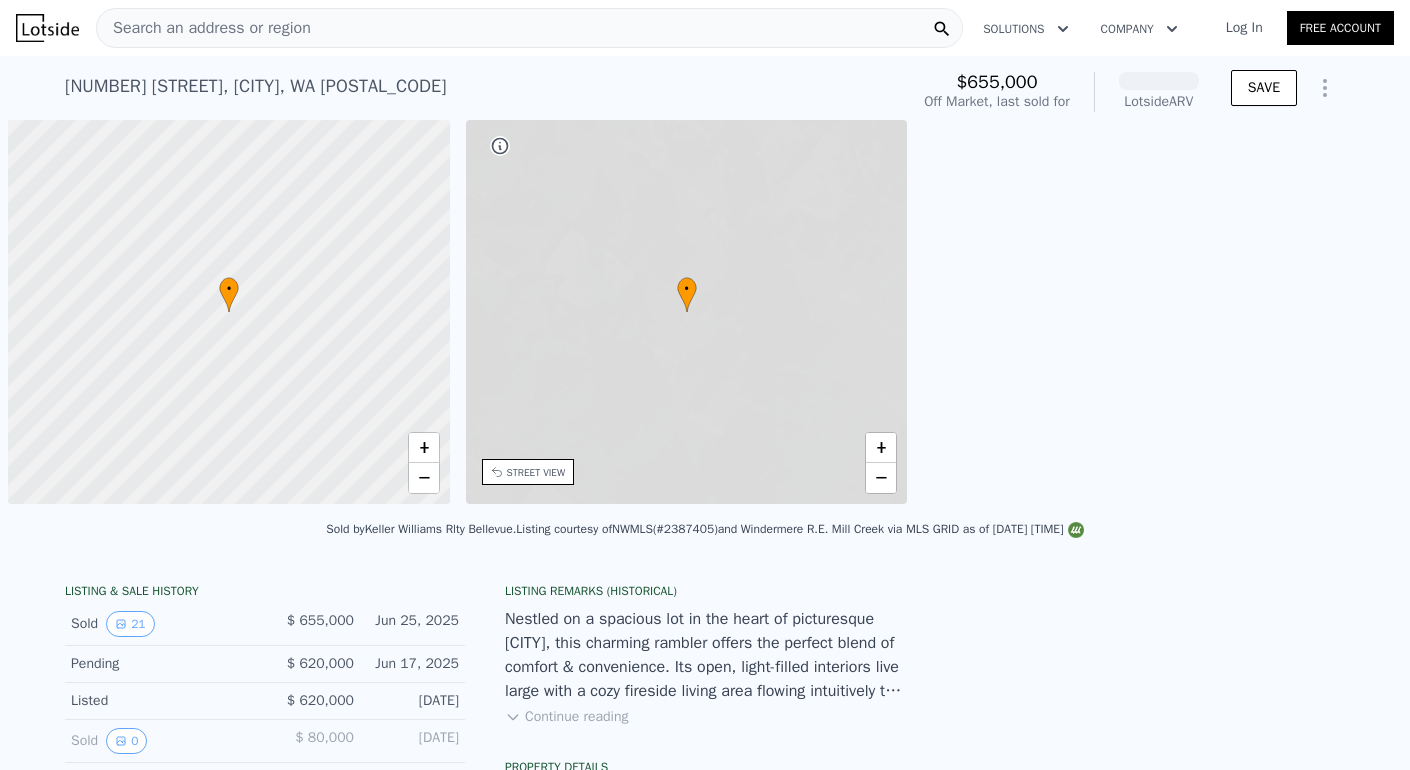 scroll, scrollTop: 0, scrollLeft: 0, axis: both 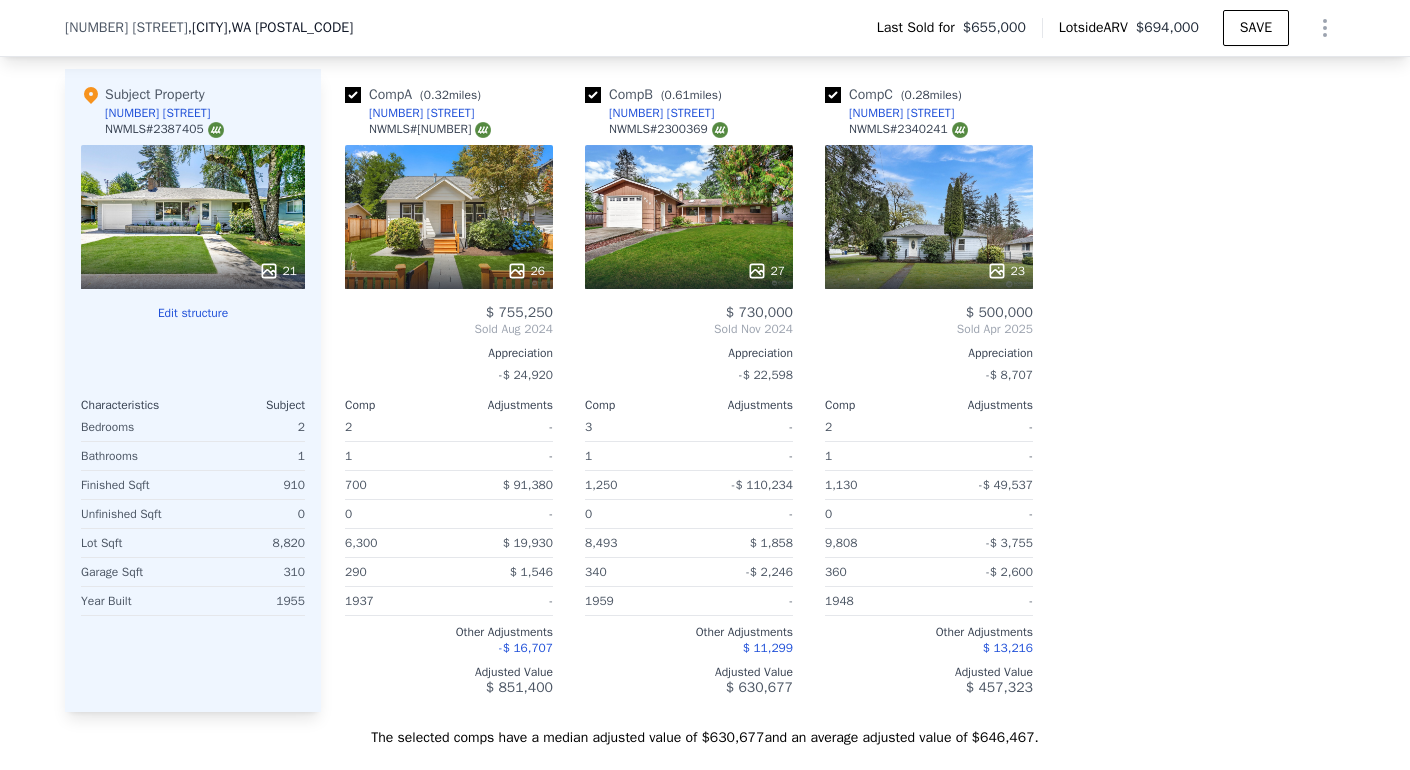 click on "[NUMBER] [STREET] [STREET_SUFFIX]" at bounding box center [901, 113] 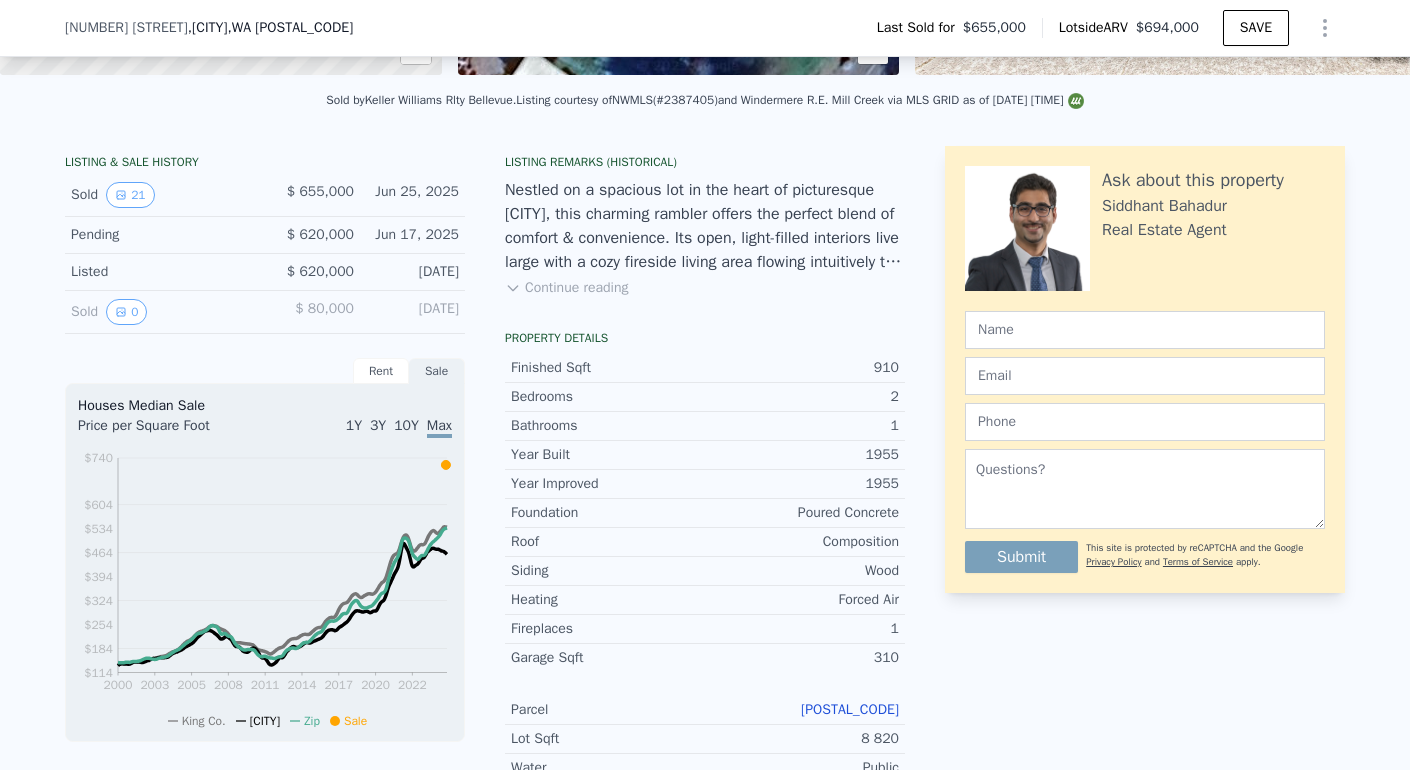 scroll, scrollTop: 0, scrollLeft: 0, axis: both 